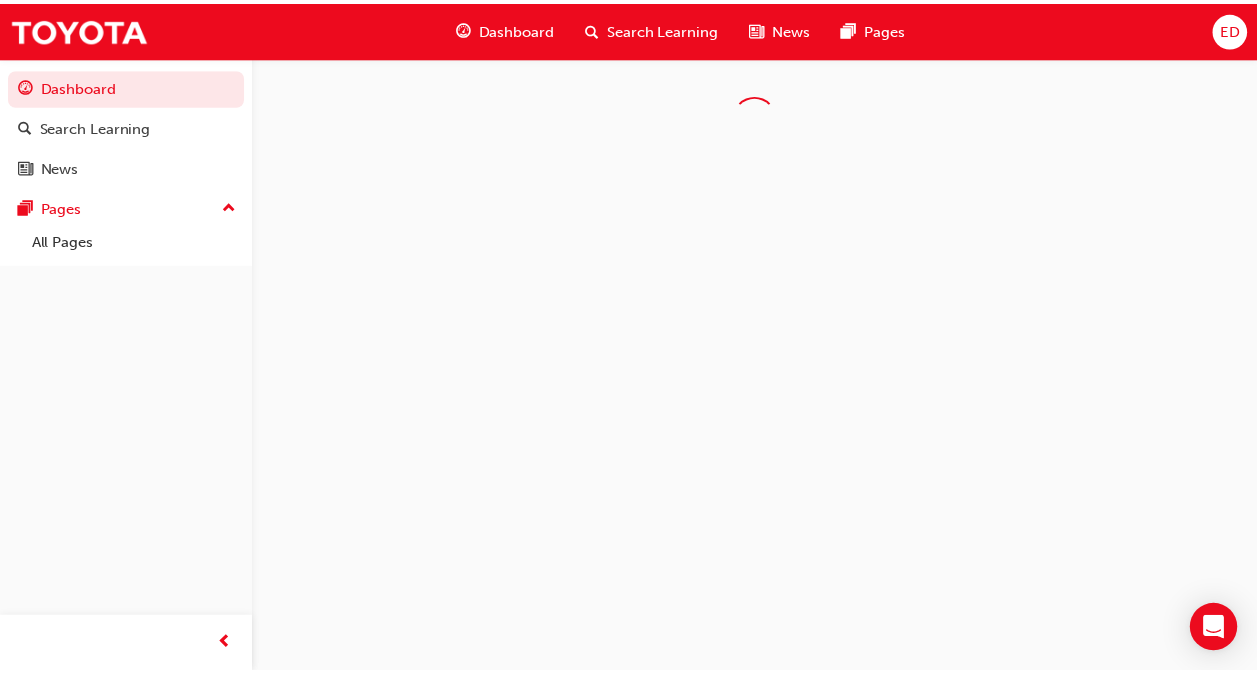 scroll, scrollTop: 0, scrollLeft: 0, axis: both 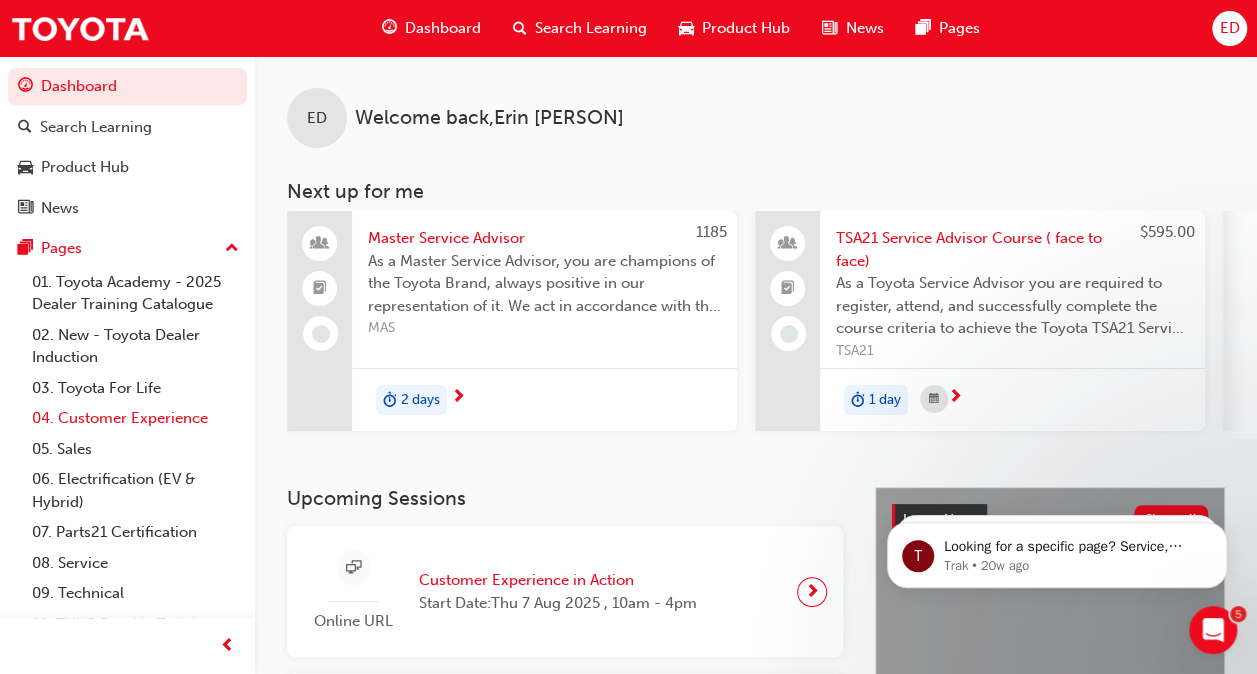 click on "04. Customer Experience" at bounding box center [135, 418] 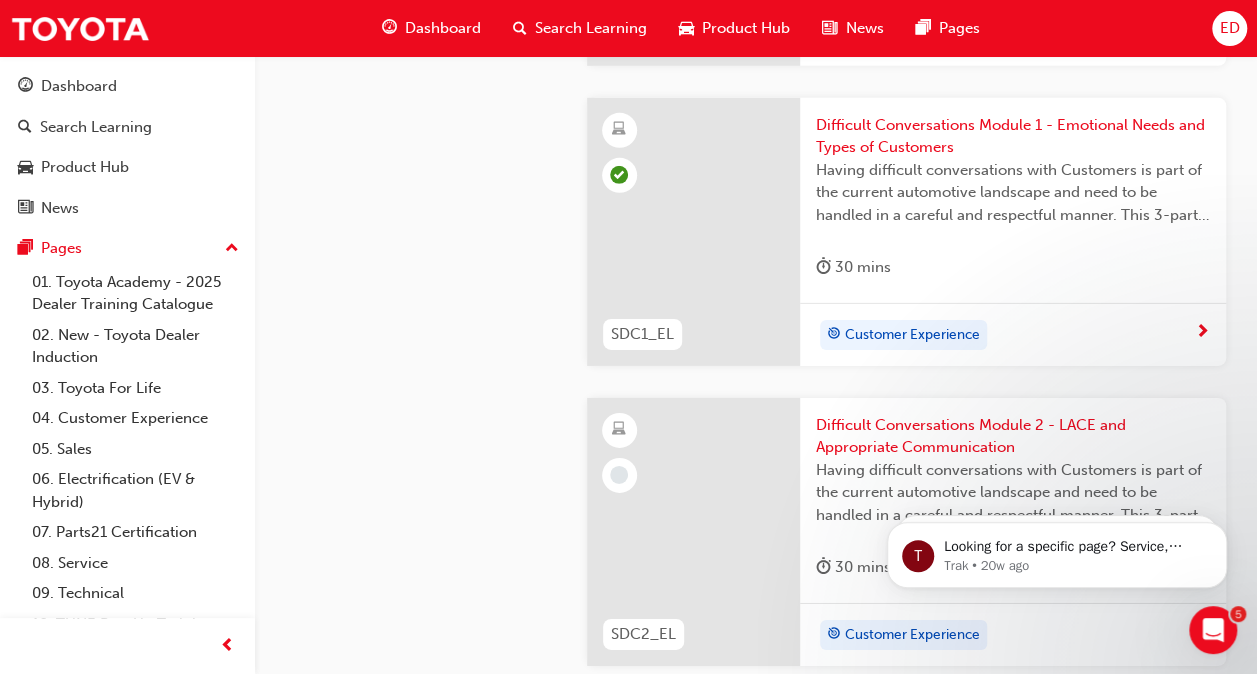 scroll, scrollTop: 3000, scrollLeft: 0, axis: vertical 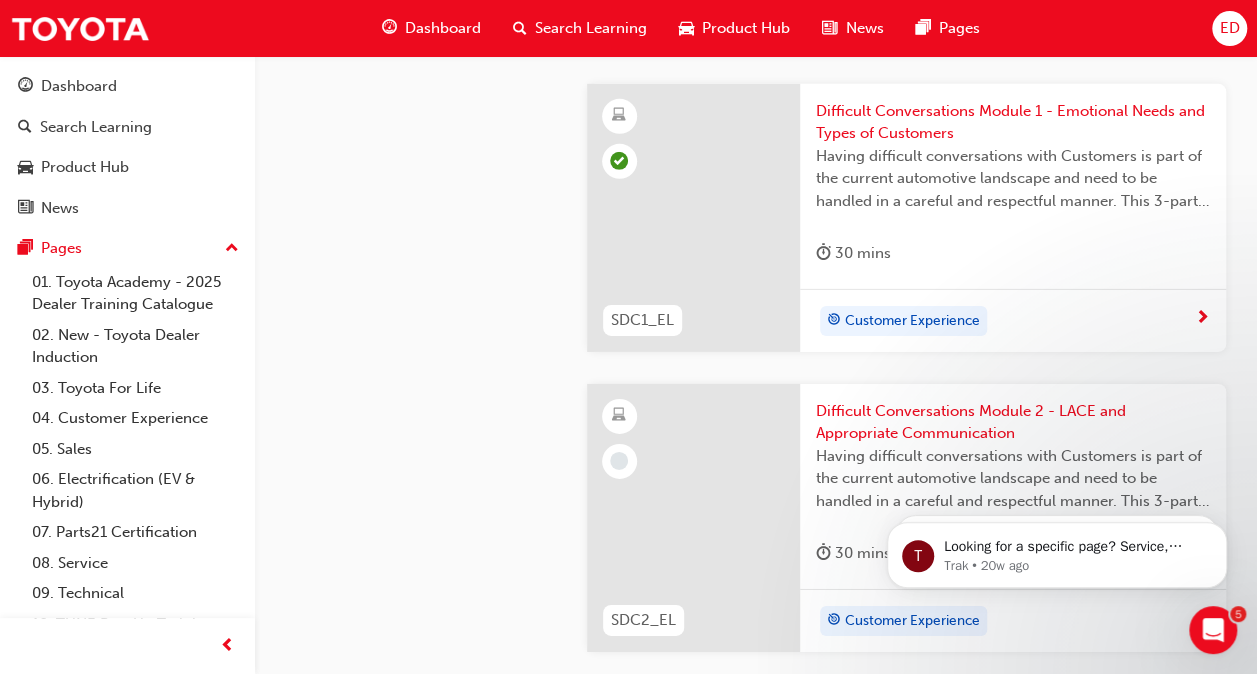 click on "Difficult Conversations Module 2 - LACE and Appropriate Communication" at bounding box center [1013, 422] 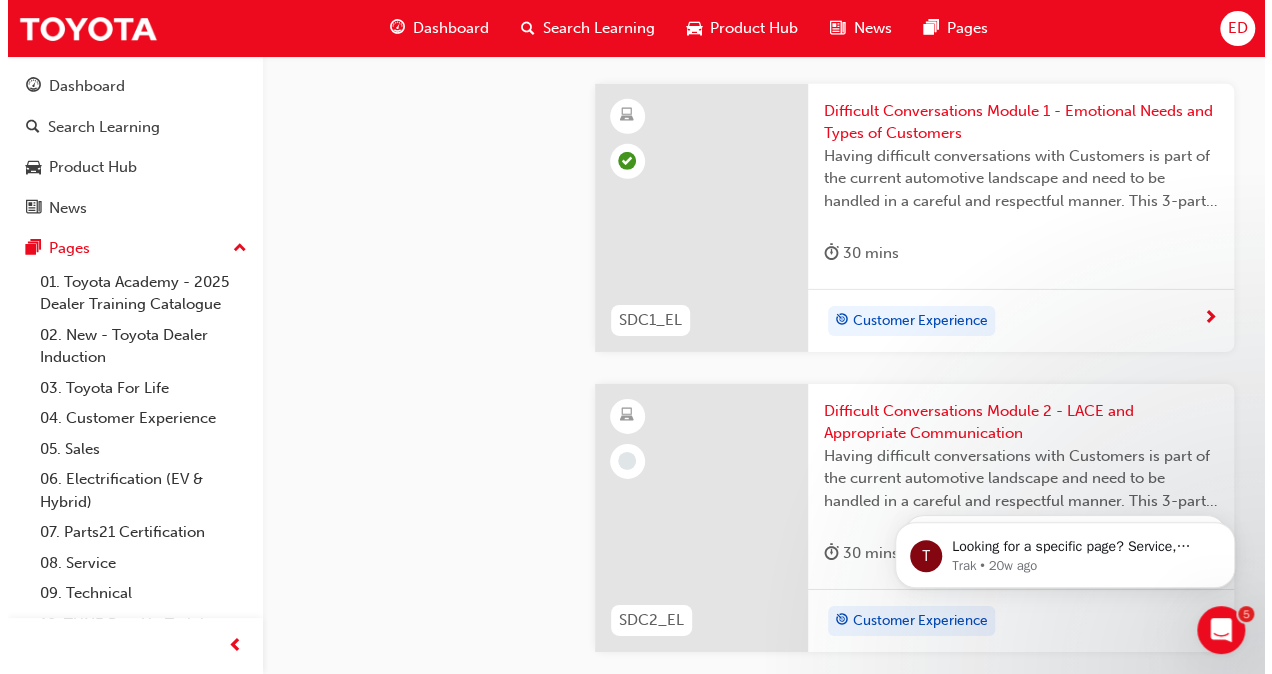 scroll, scrollTop: 0, scrollLeft: 0, axis: both 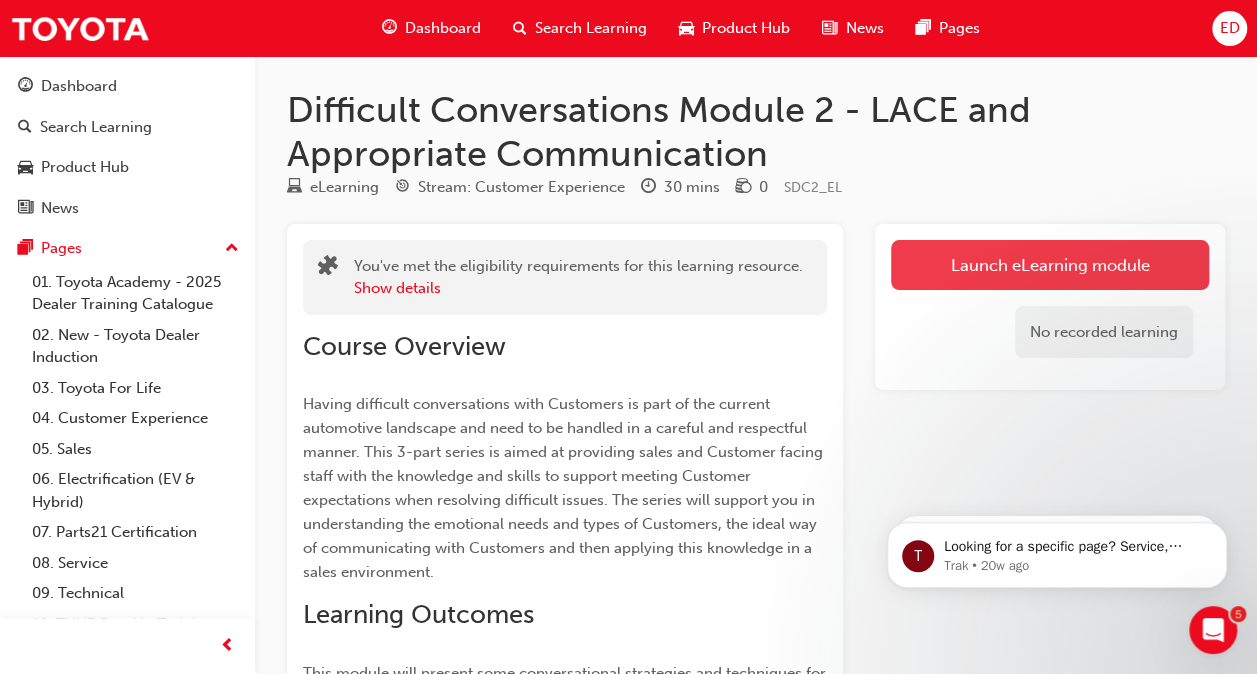 click on "Launch eLearning module" at bounding box center [1050, 265] 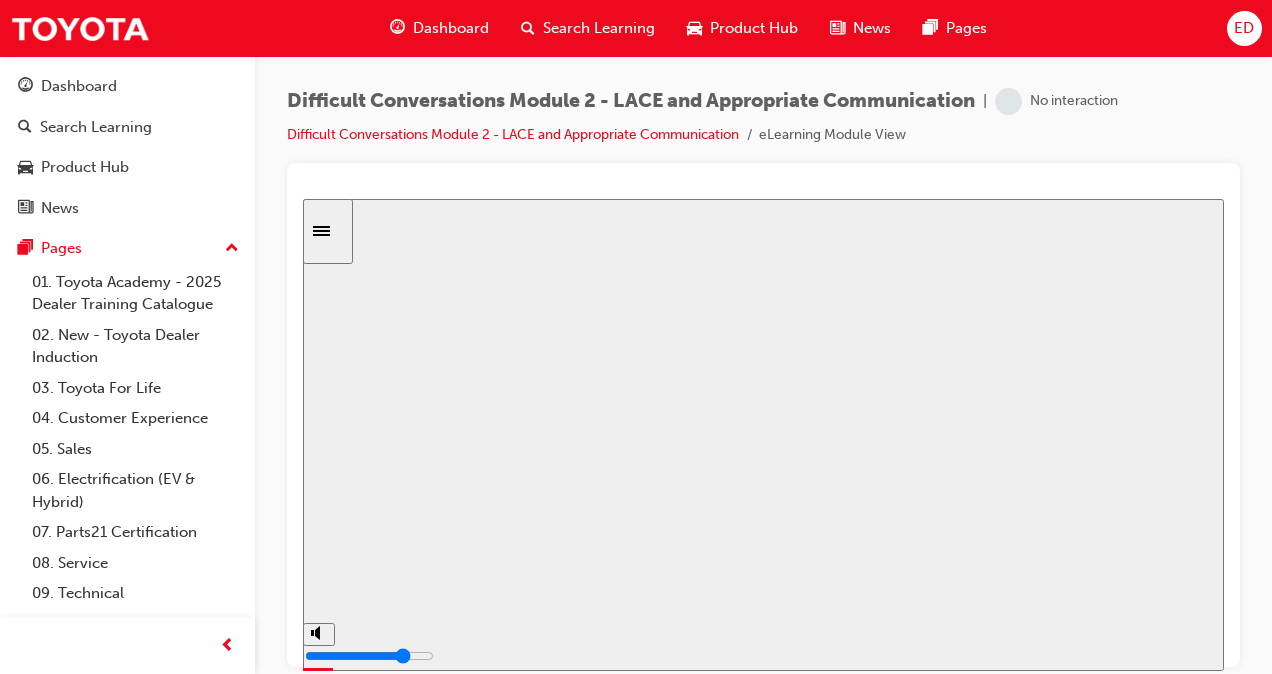 scroll, scrollTop: 0, scrollLeft: 0, axis: both 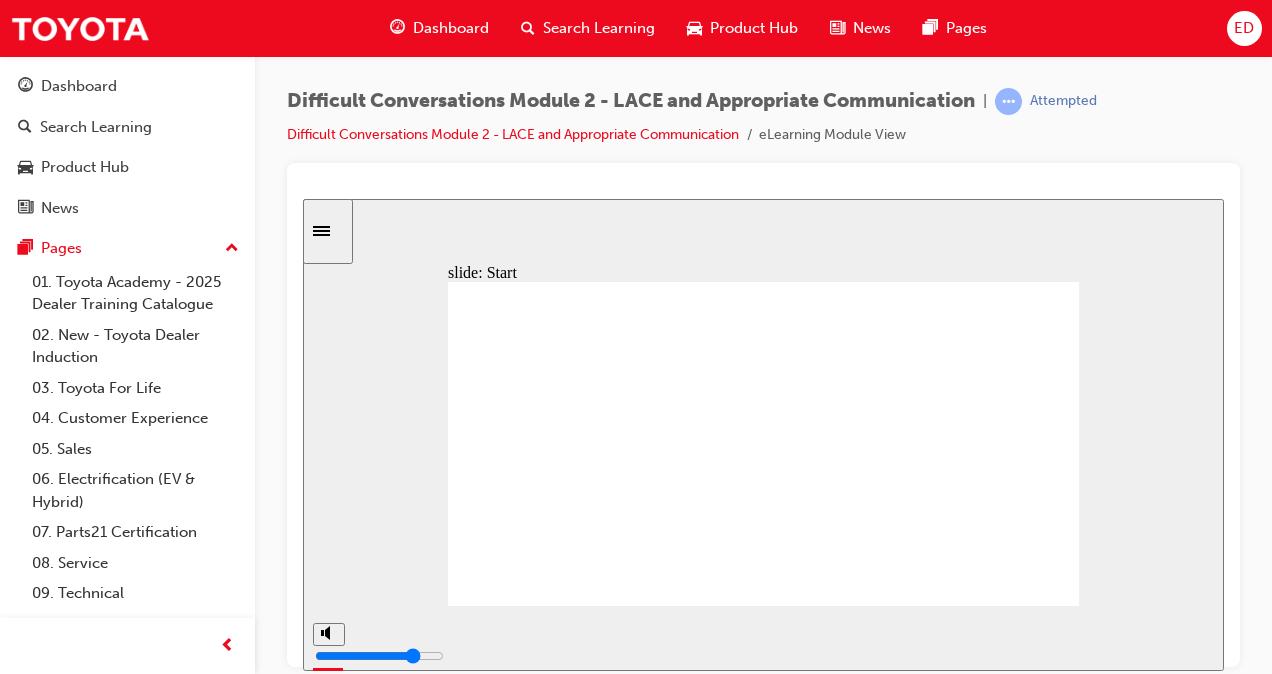 click 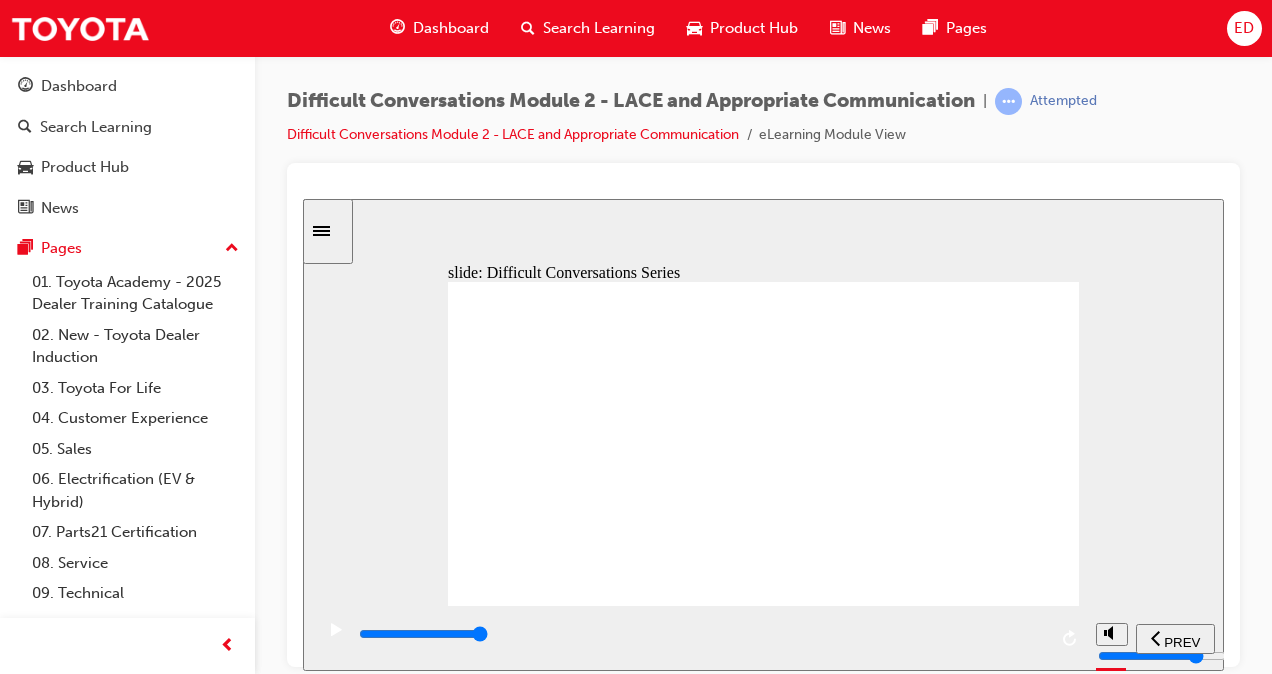 click 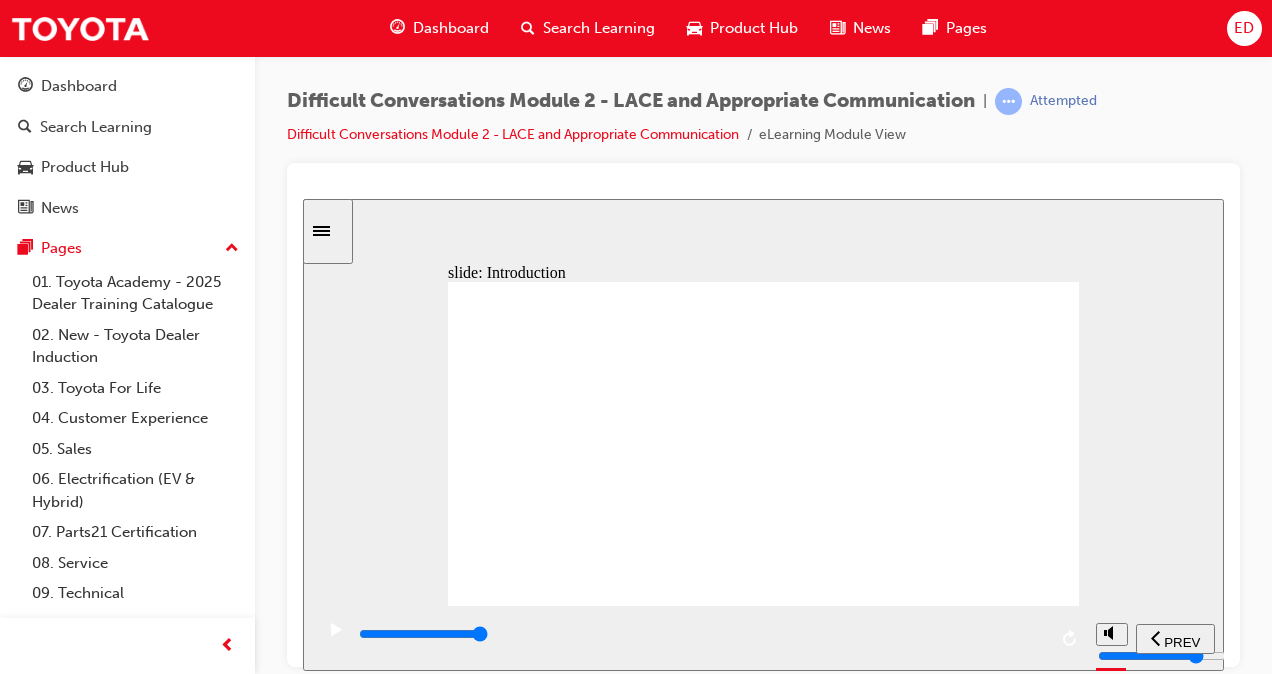 click 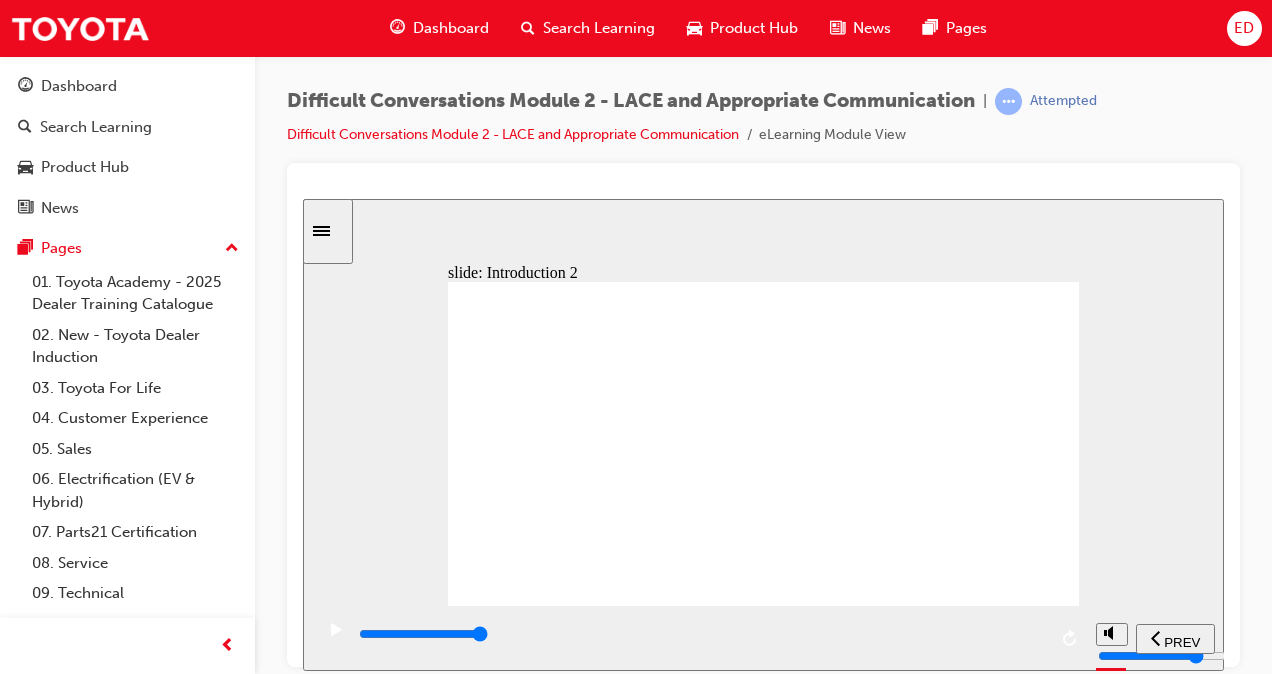click 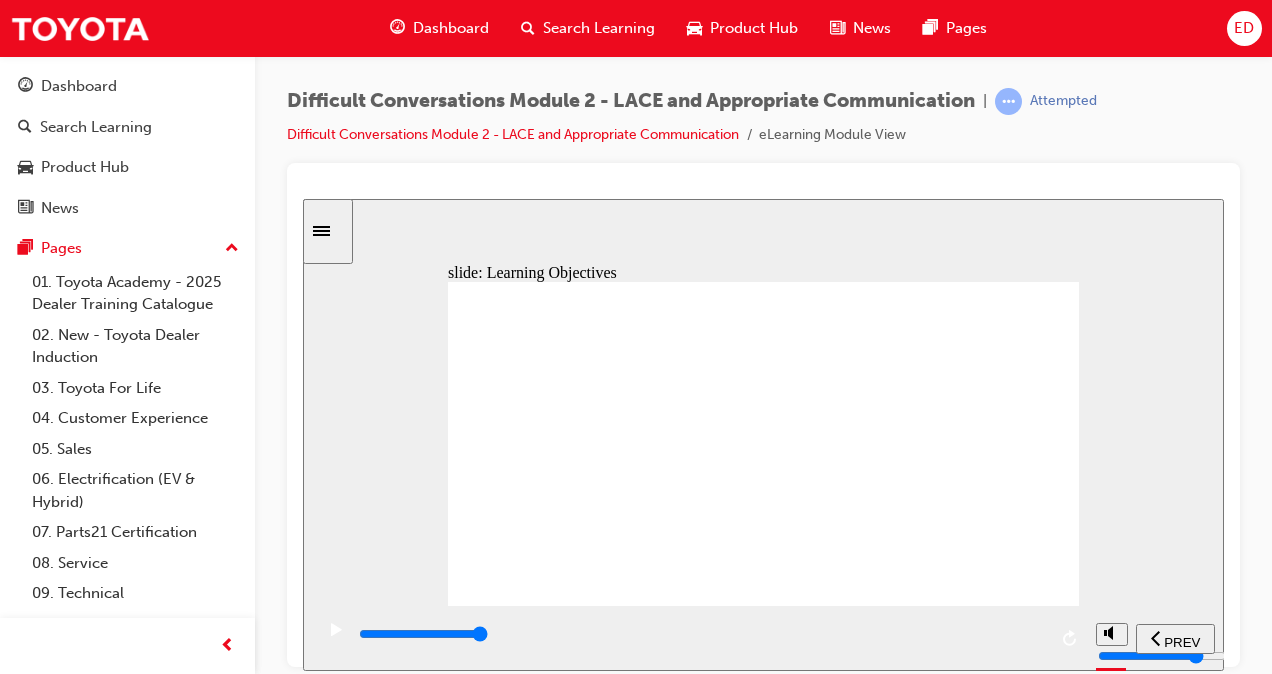 click 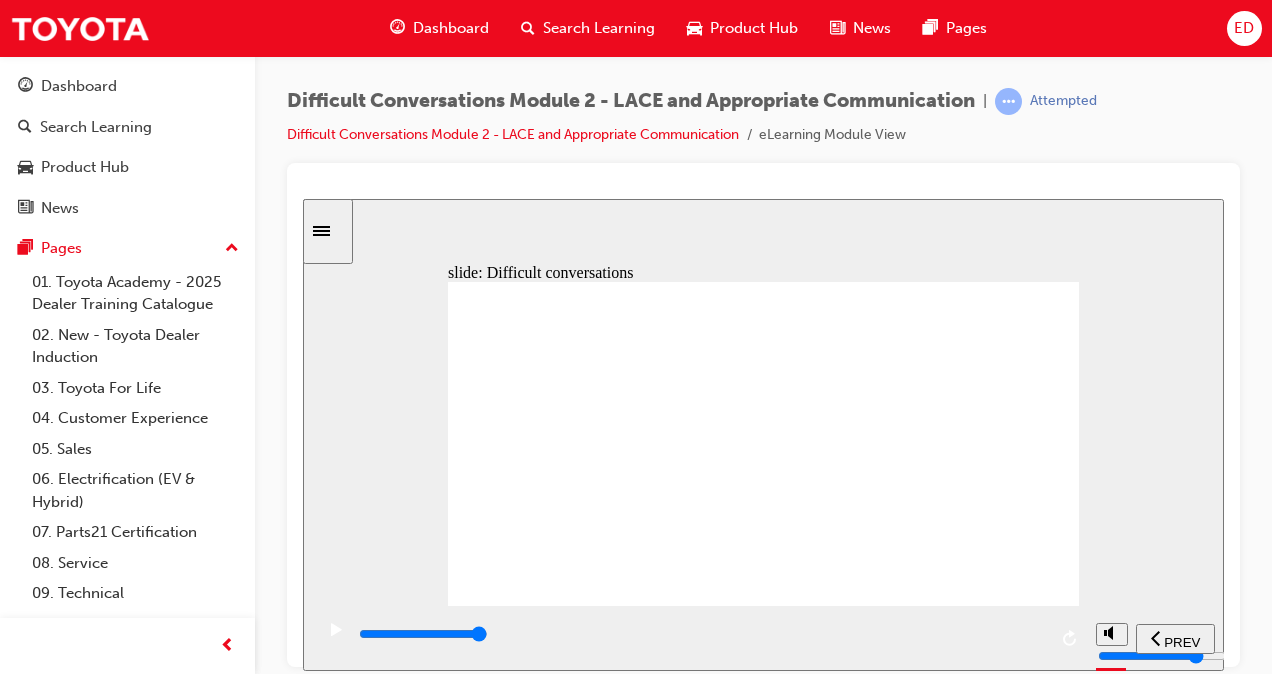 click 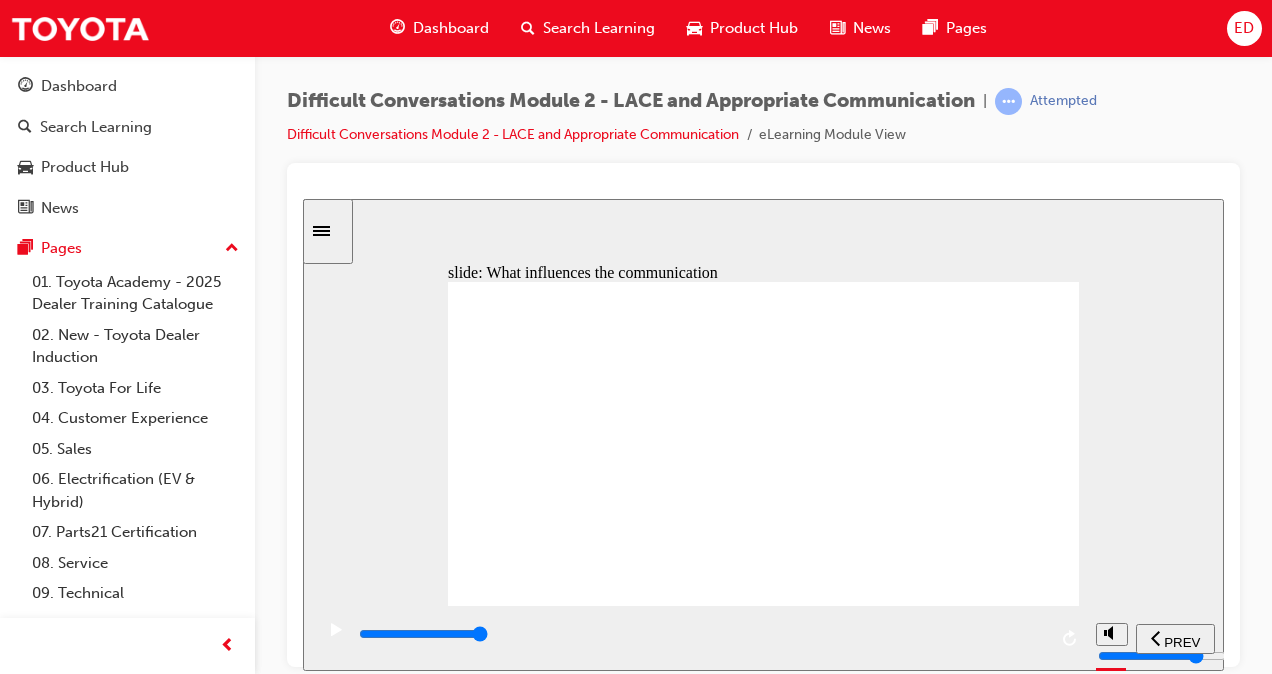 click 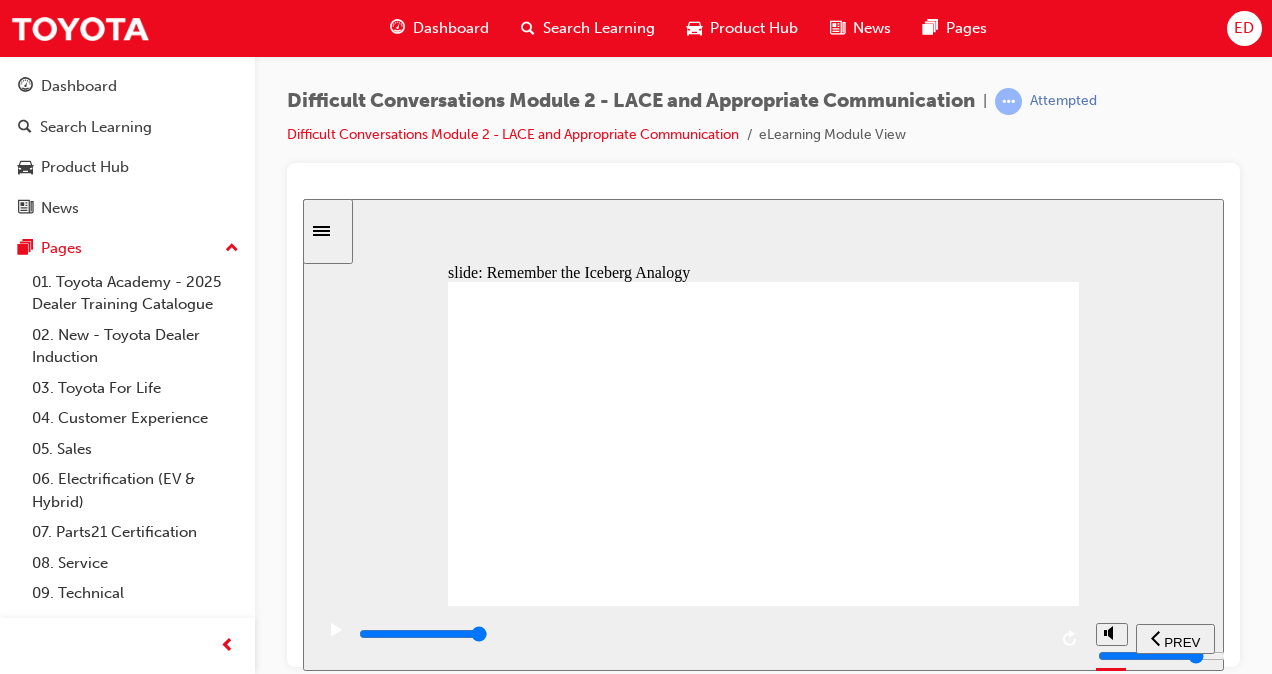 click 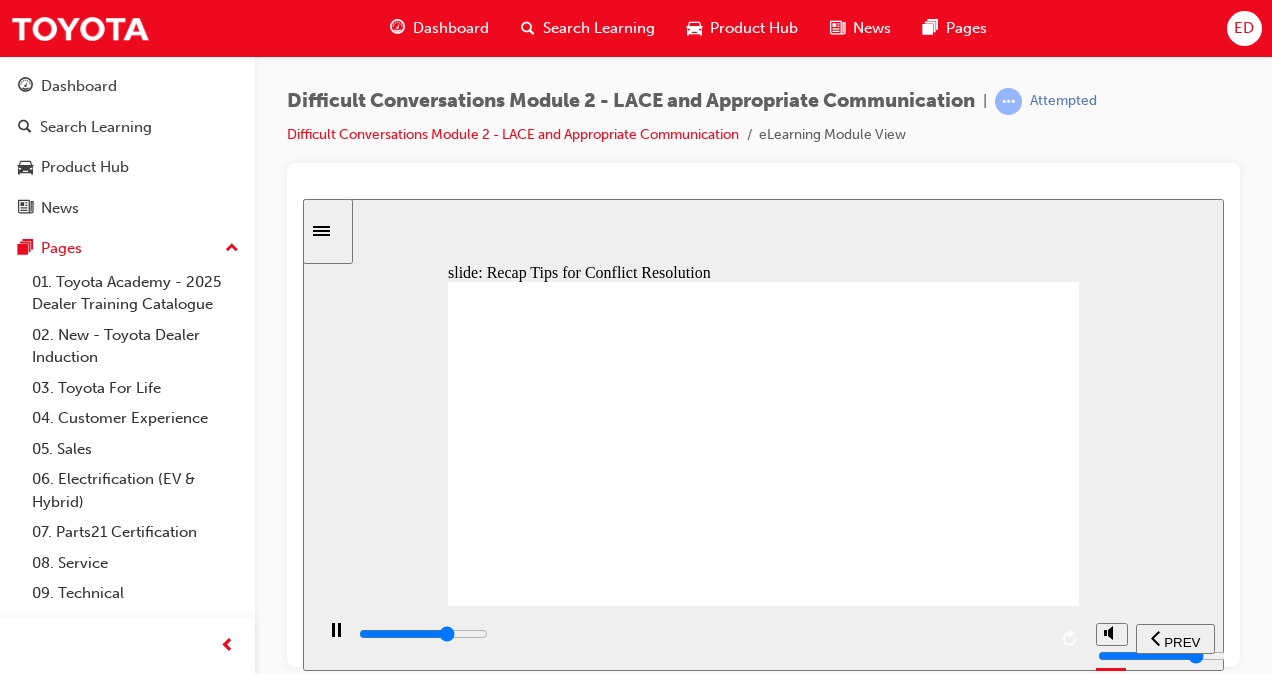 click 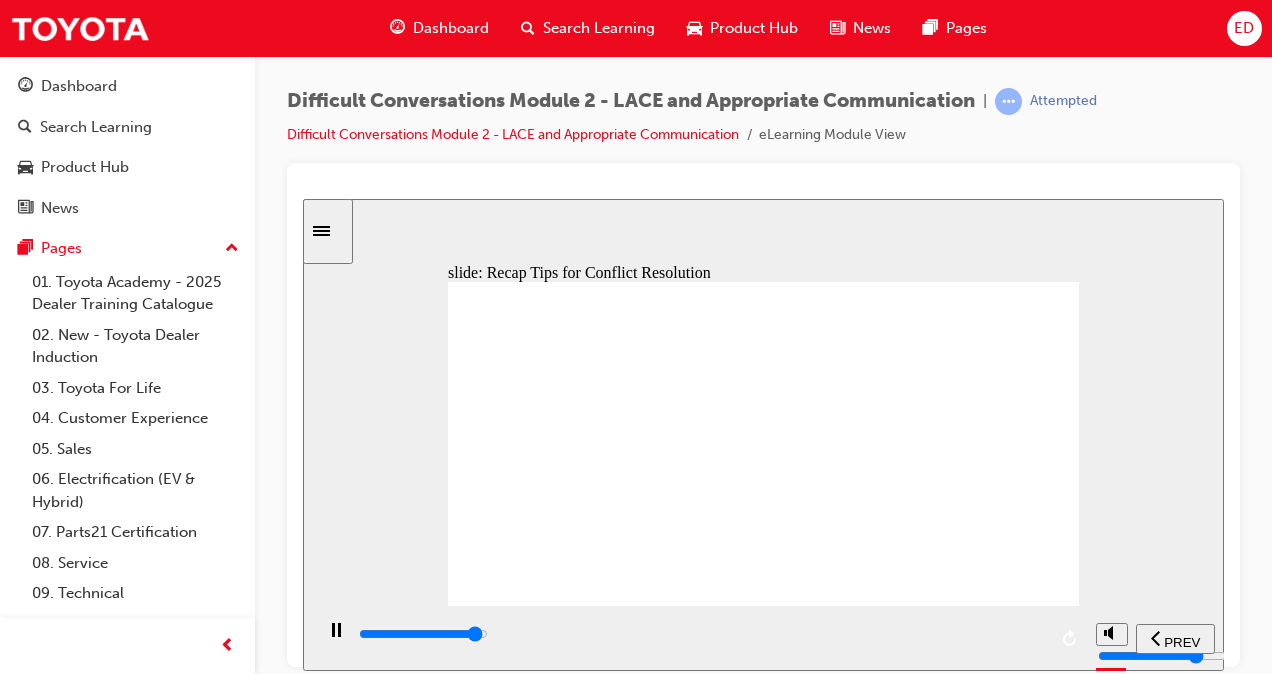 click 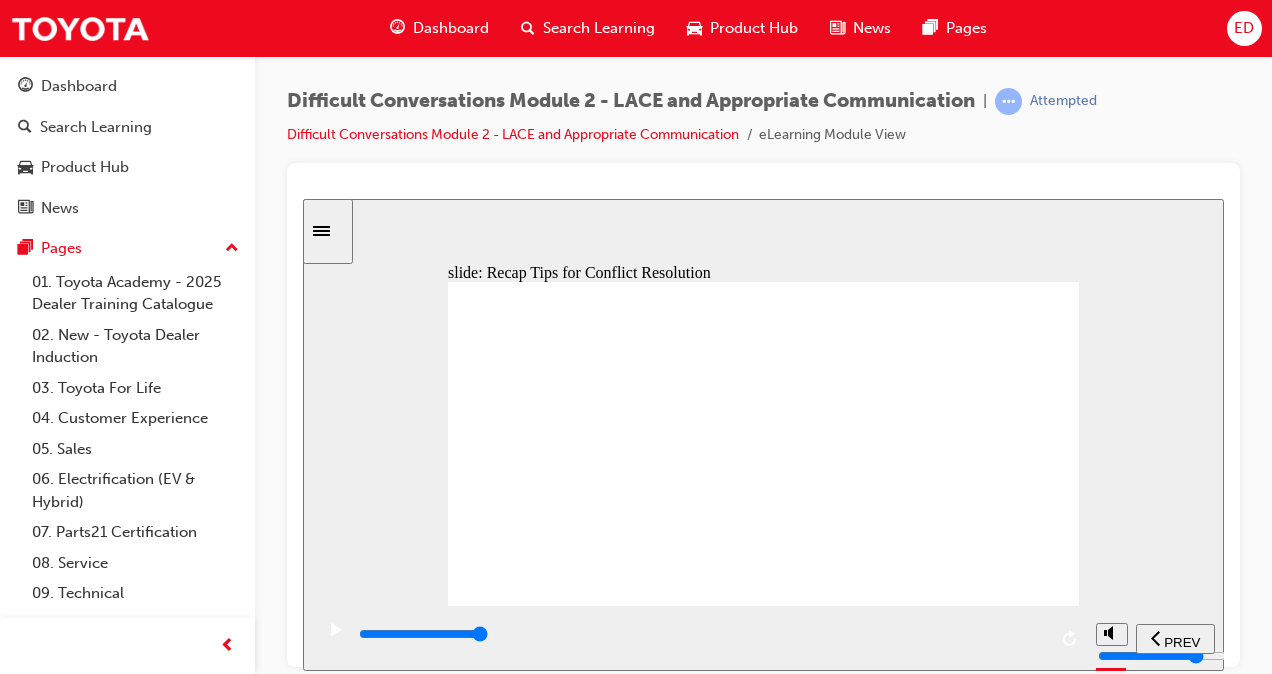 click 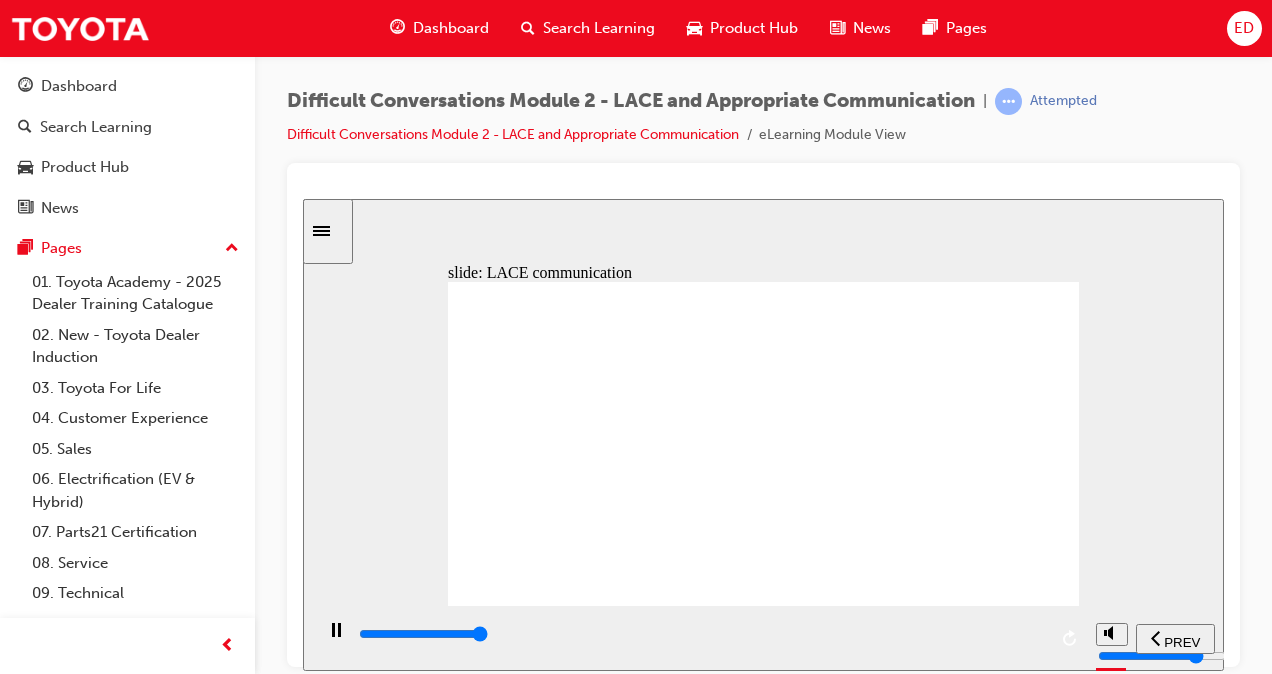 click 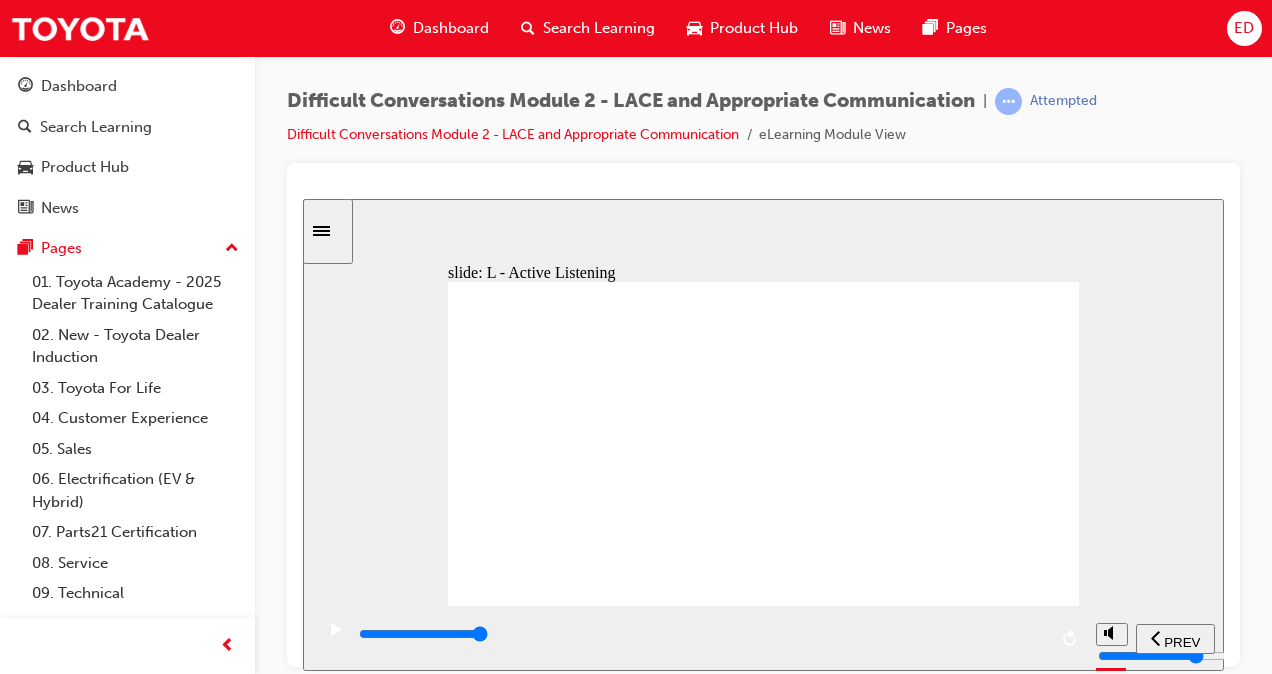 click 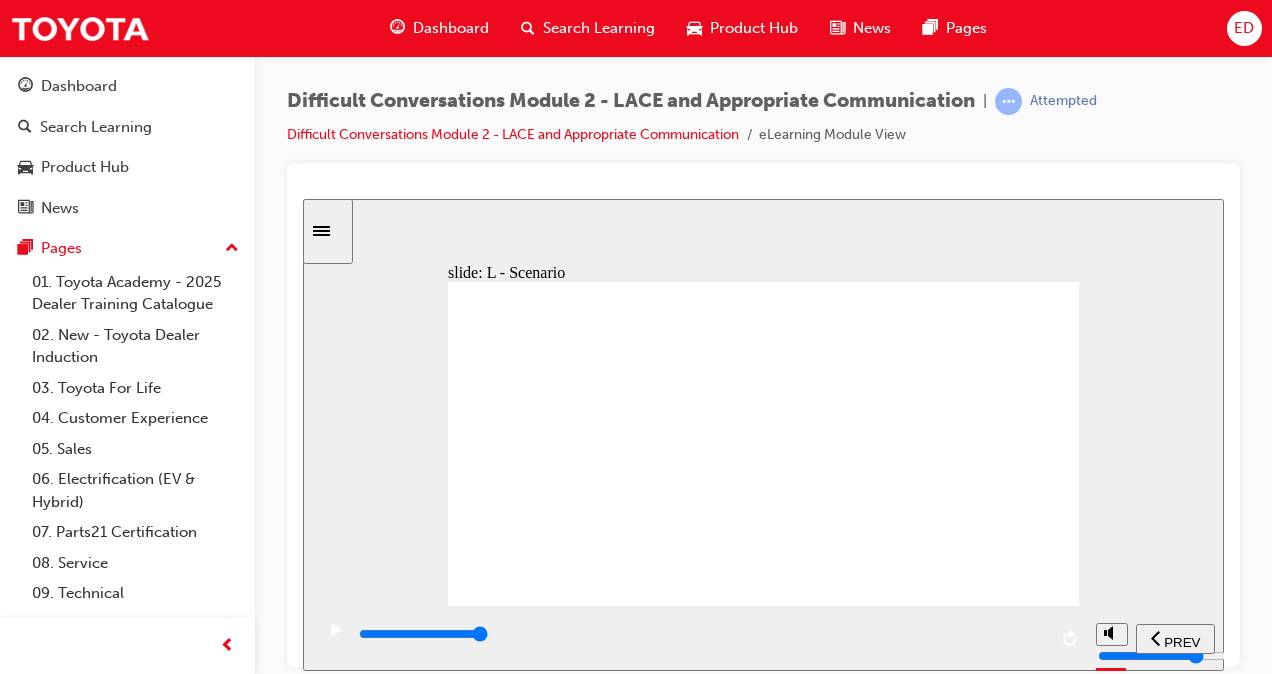 click 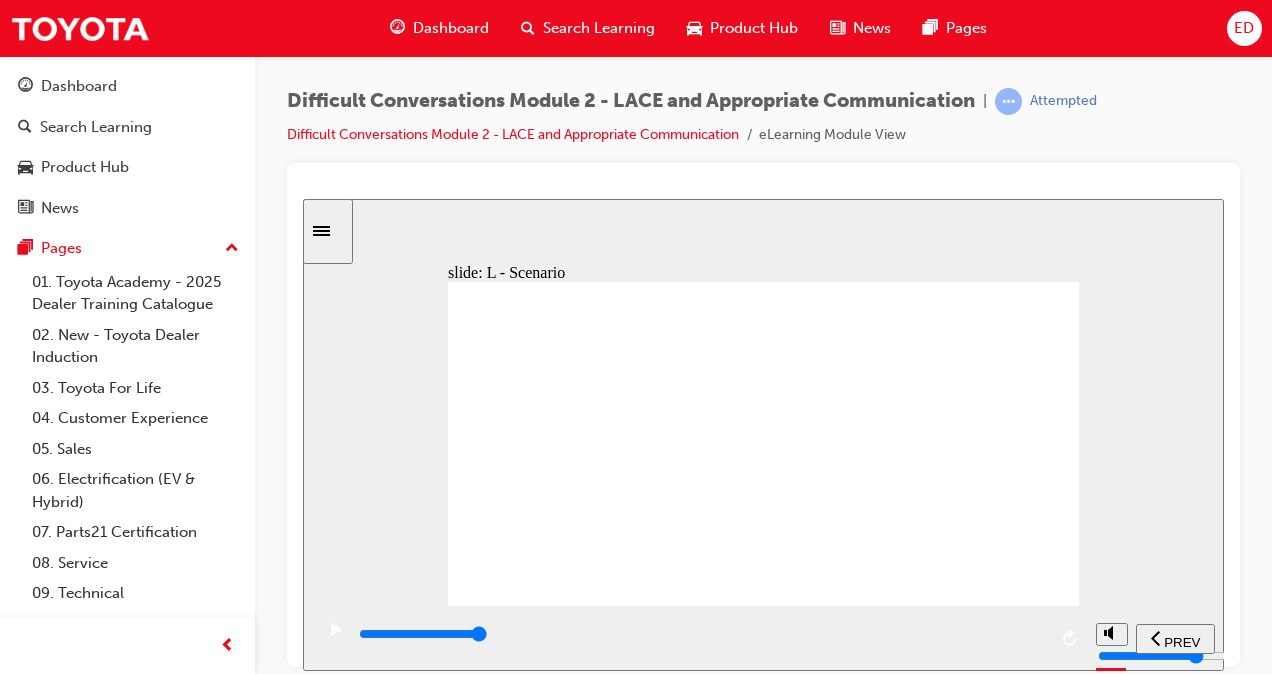 click 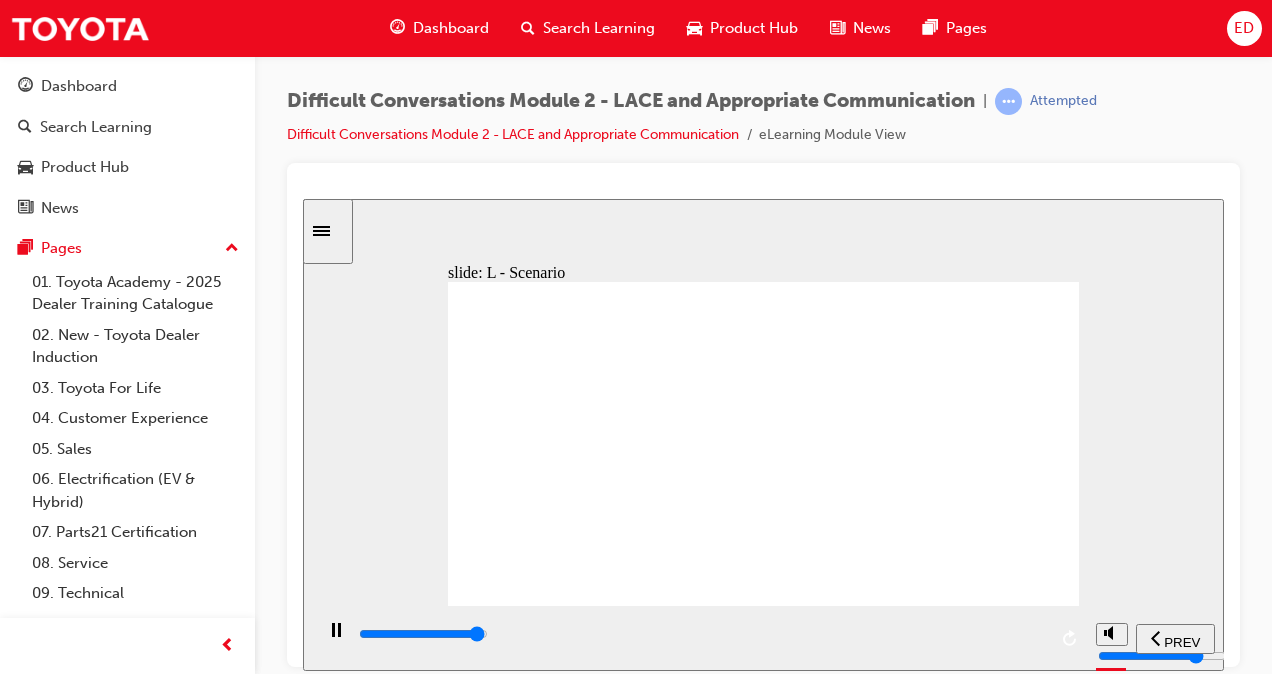 click 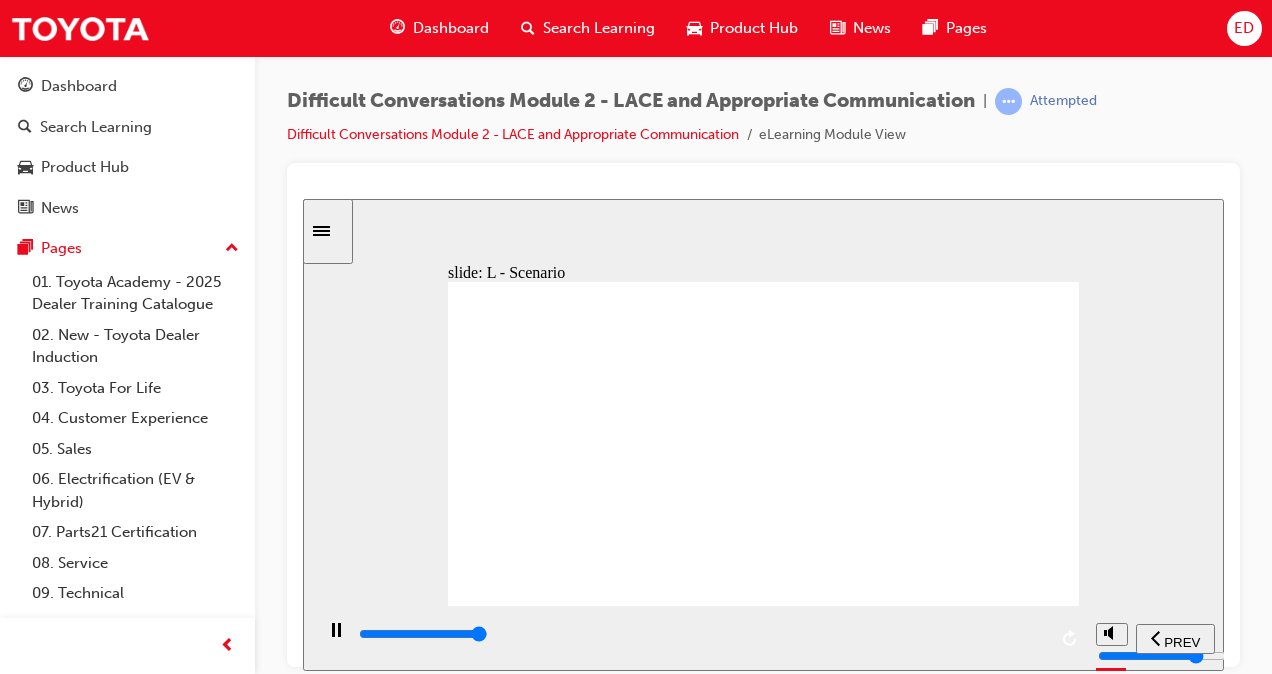 click 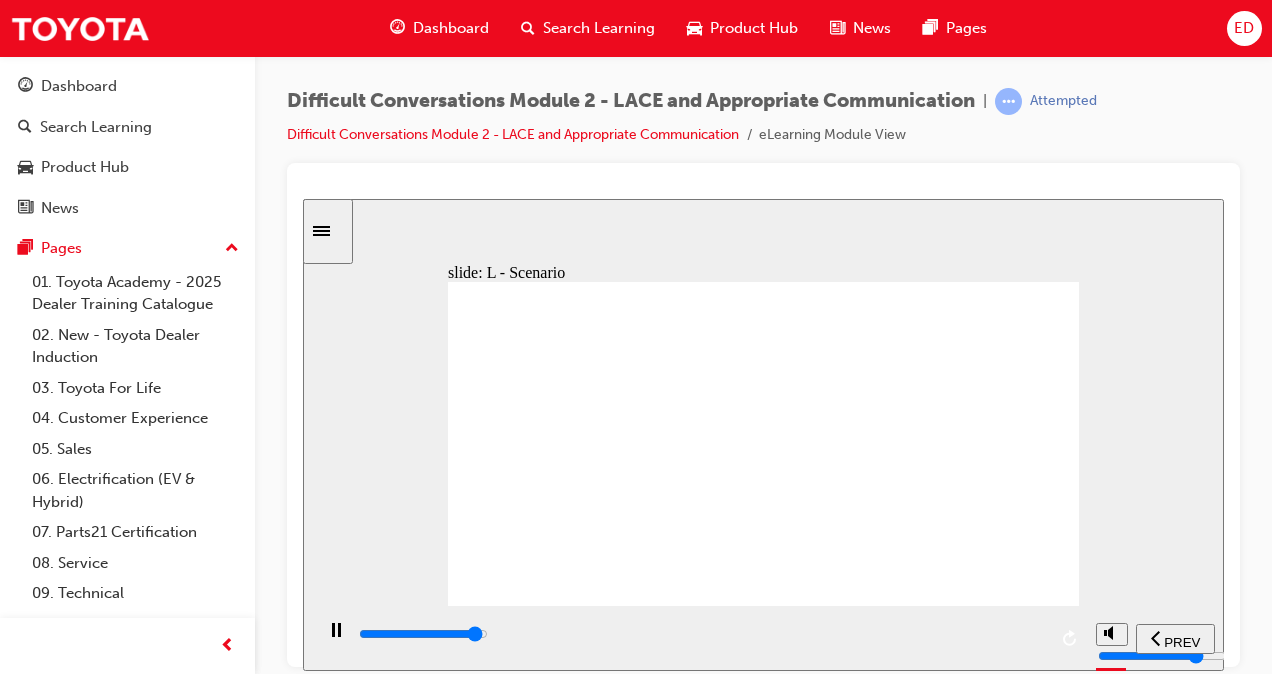 click 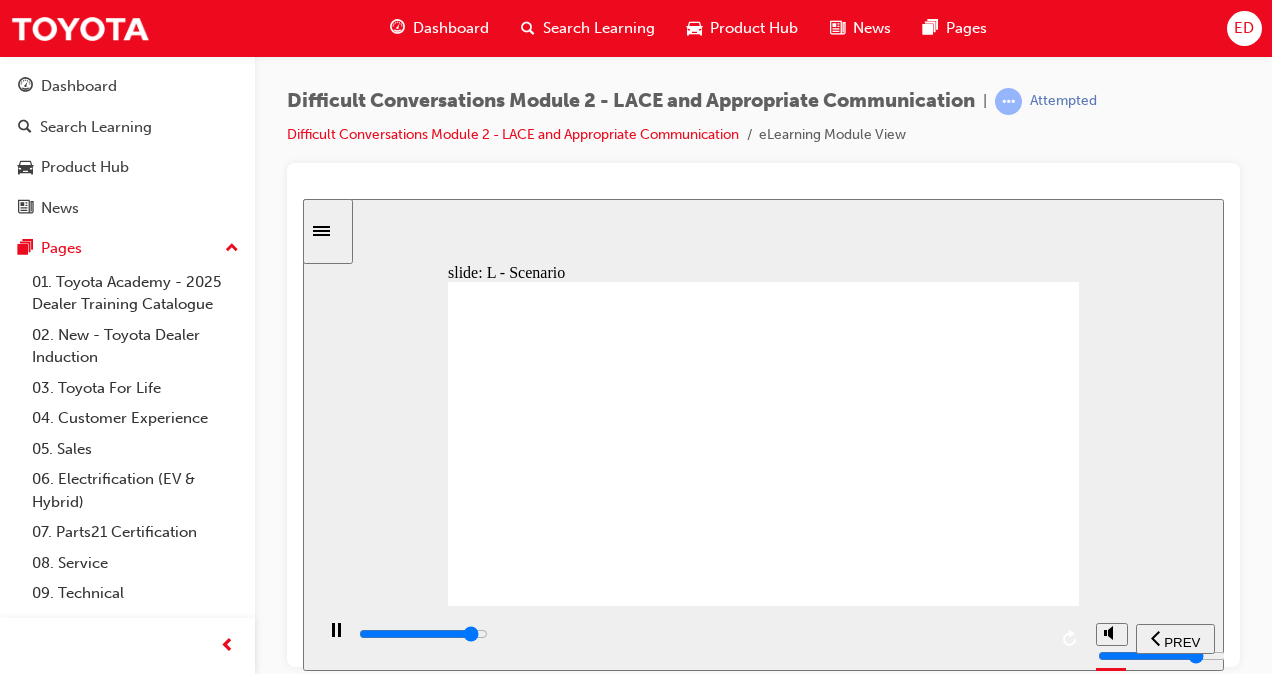 click 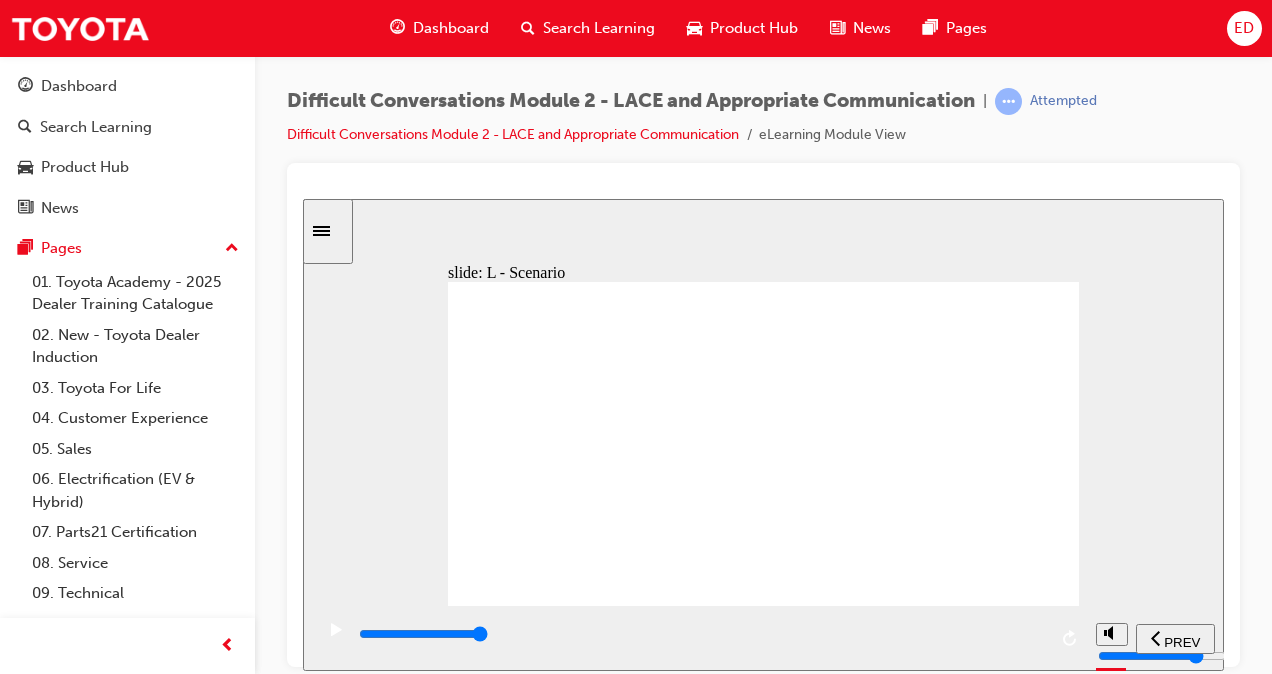 click 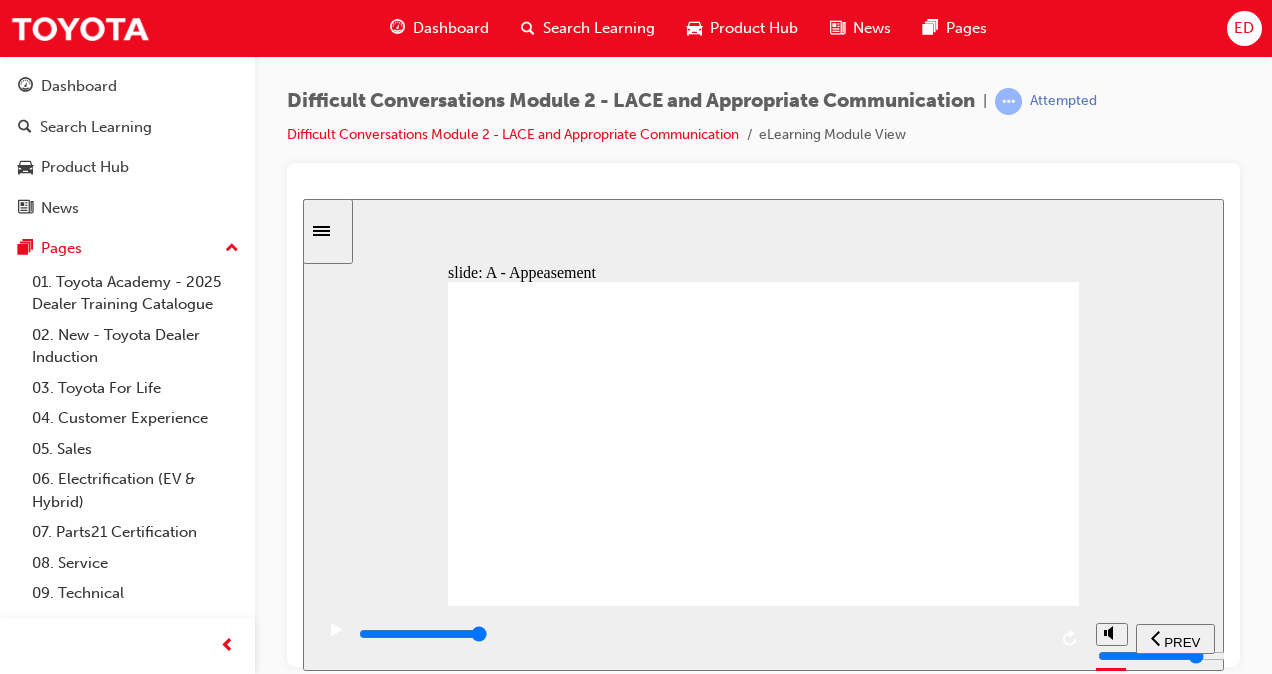 click 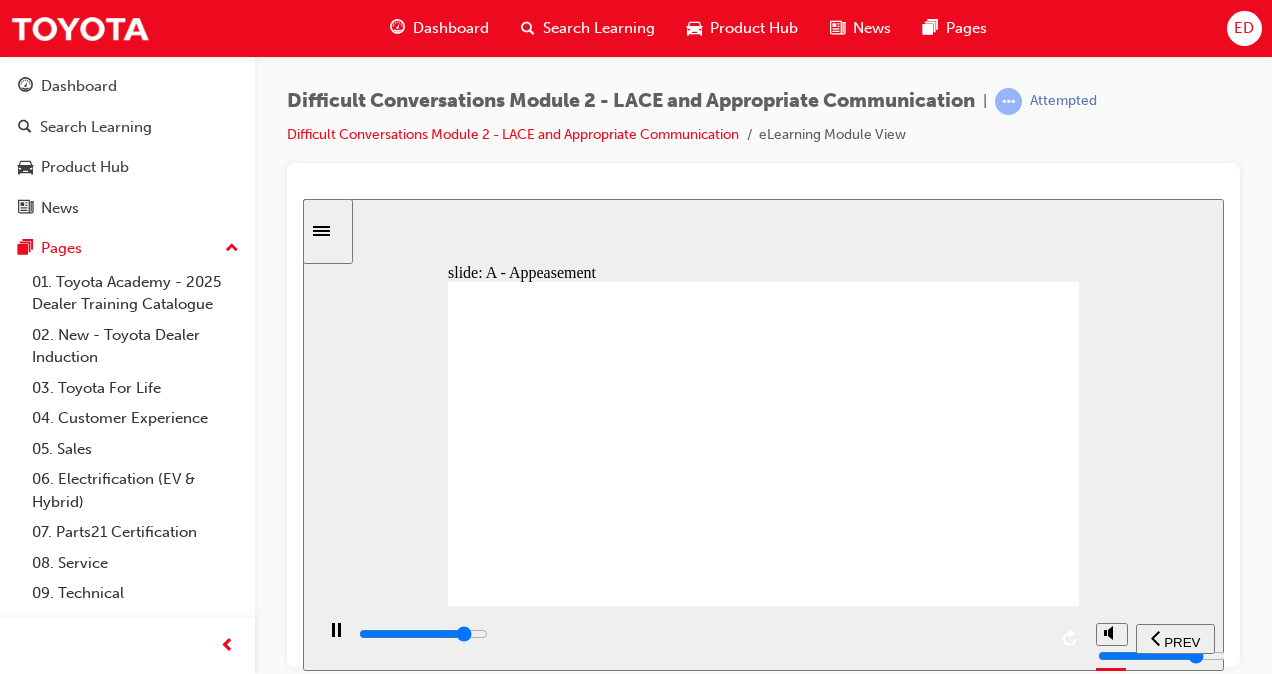click 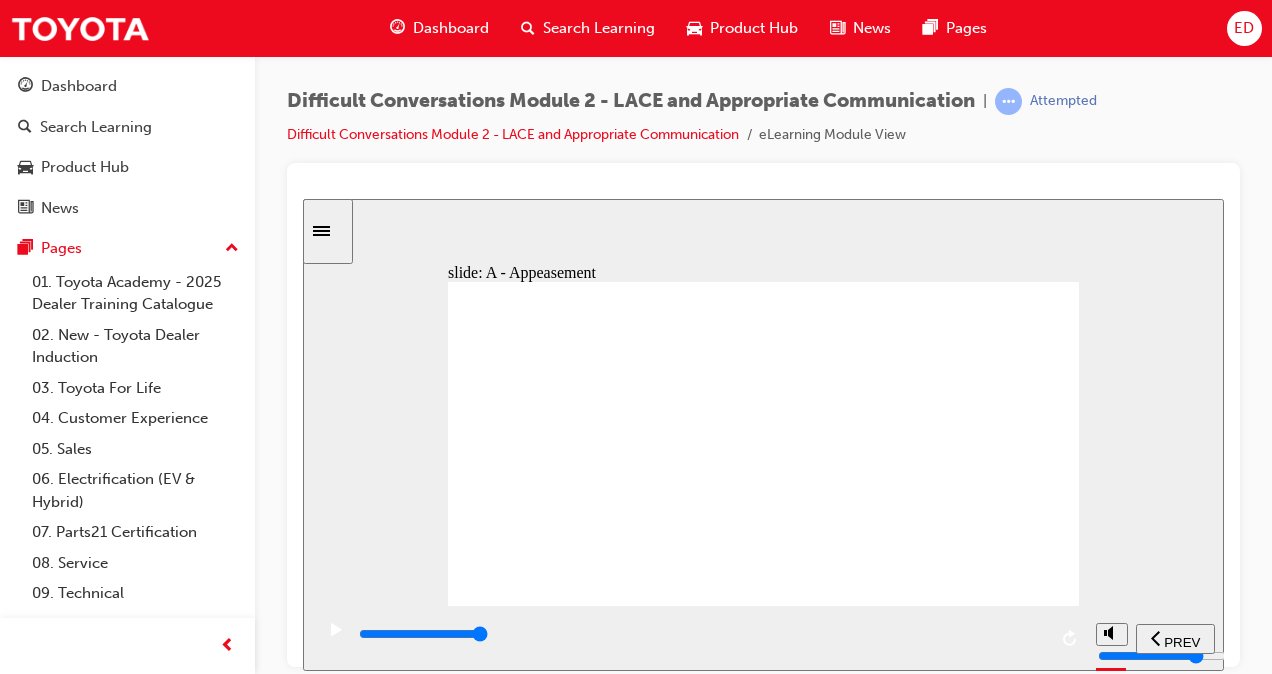 click 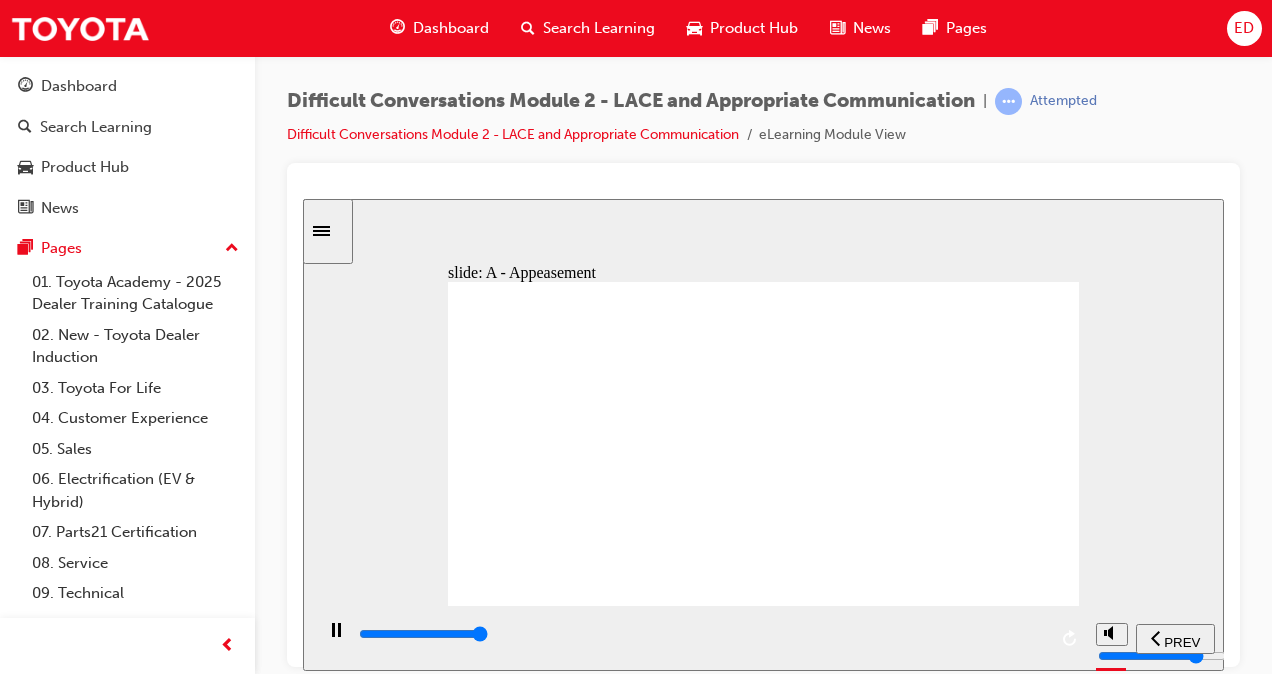 click 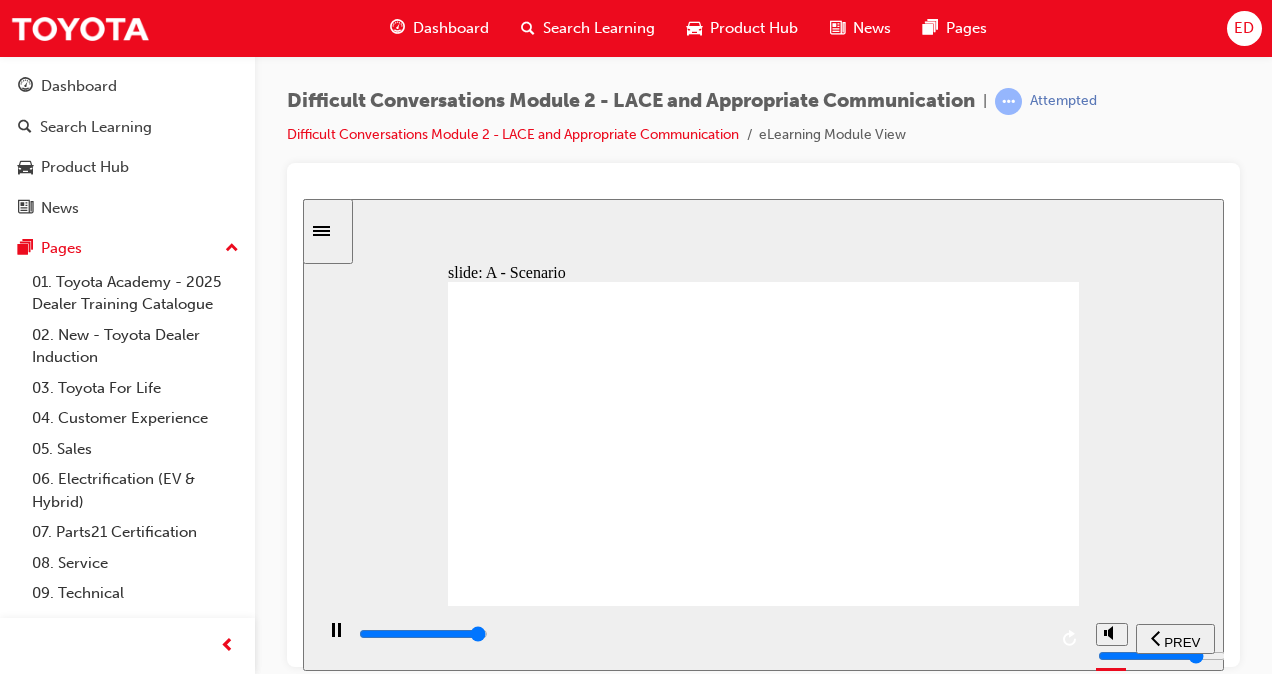 click 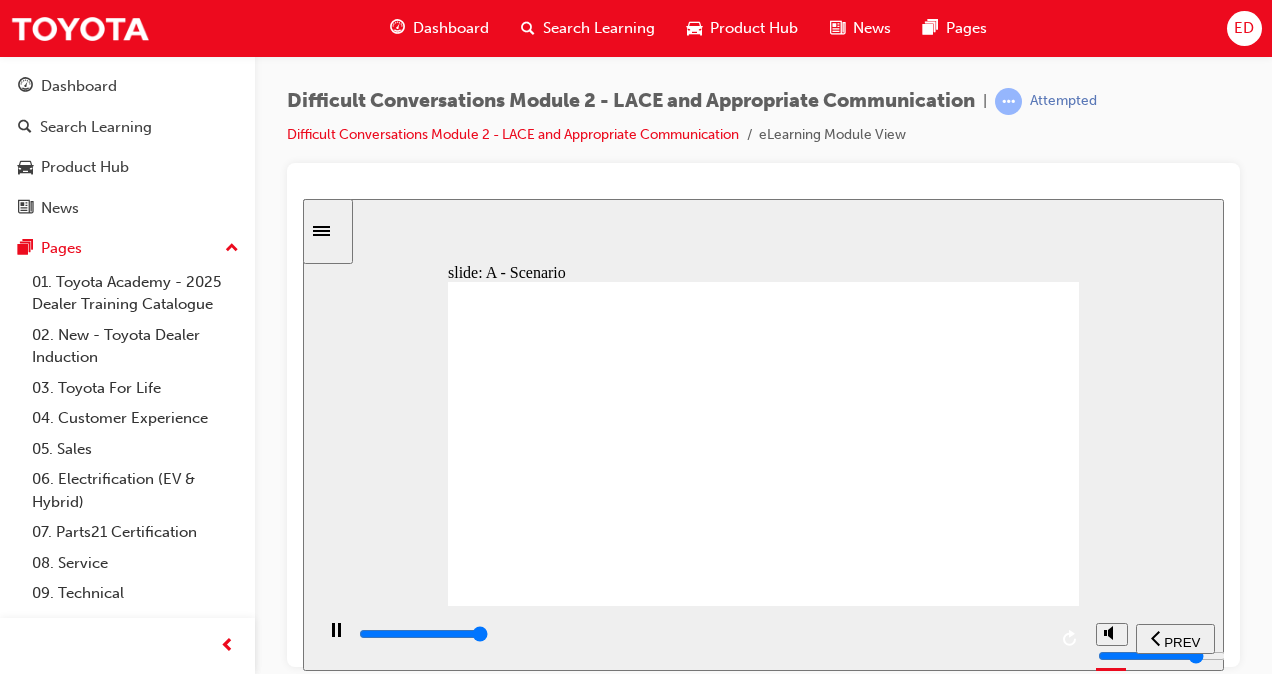 click 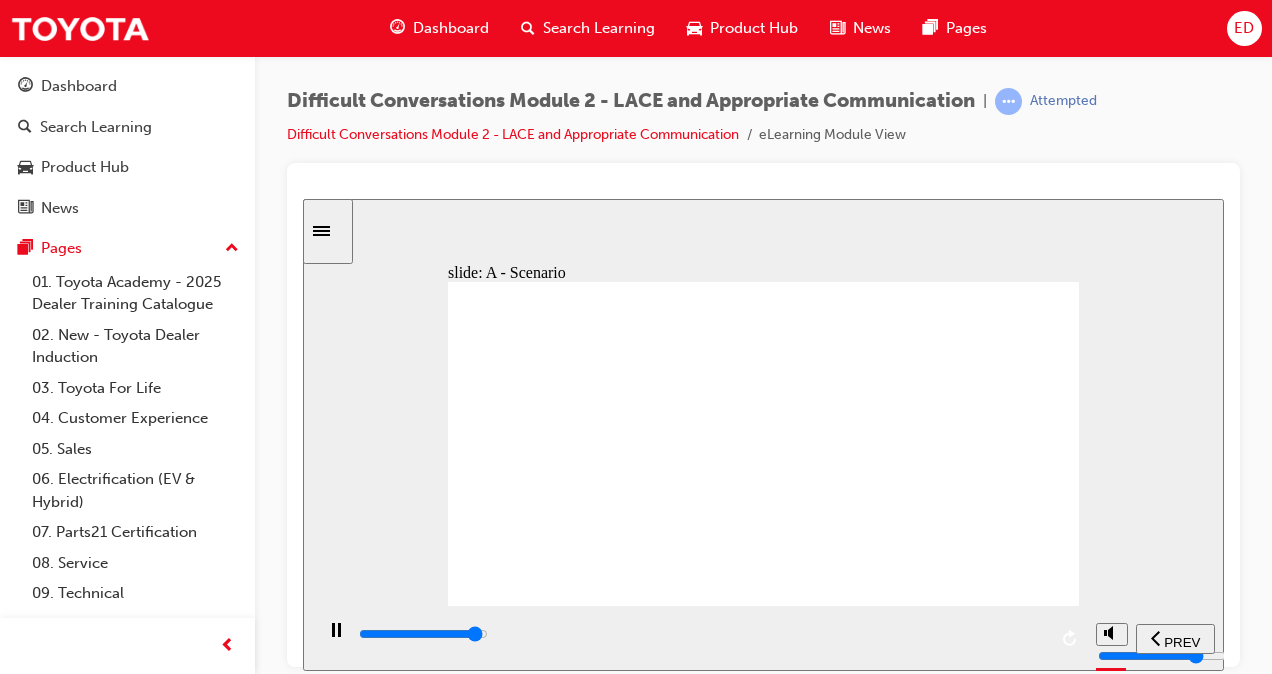 click 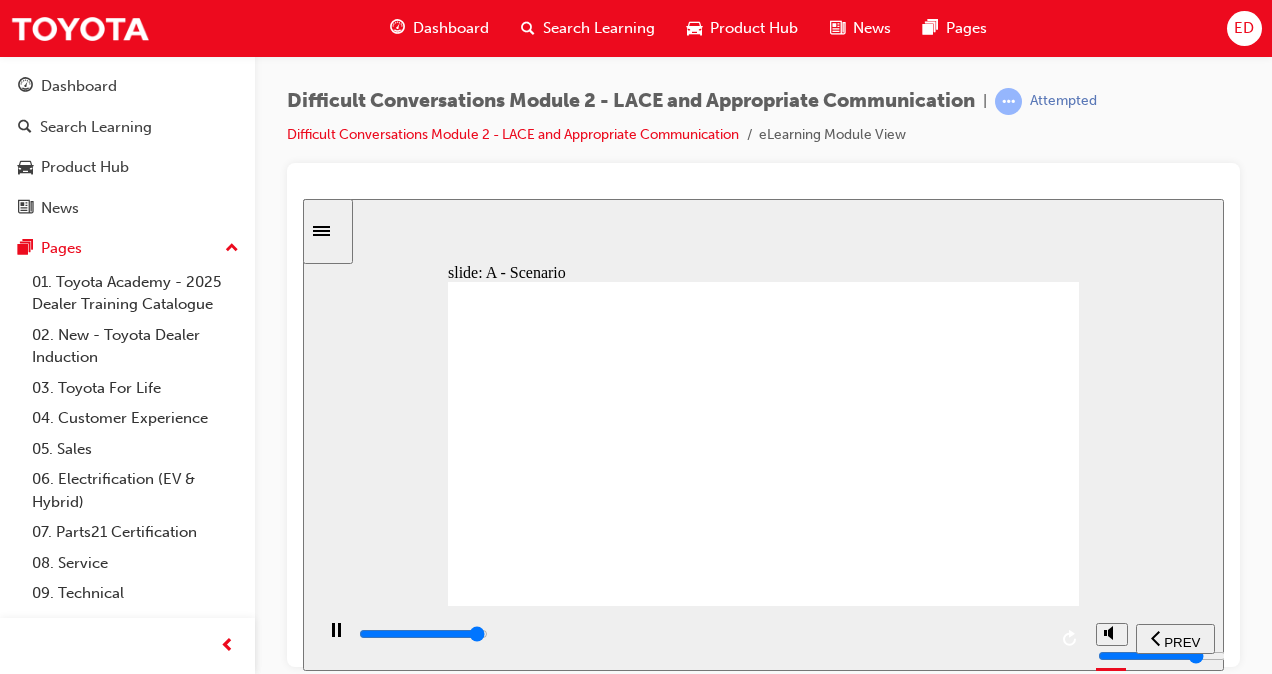 click 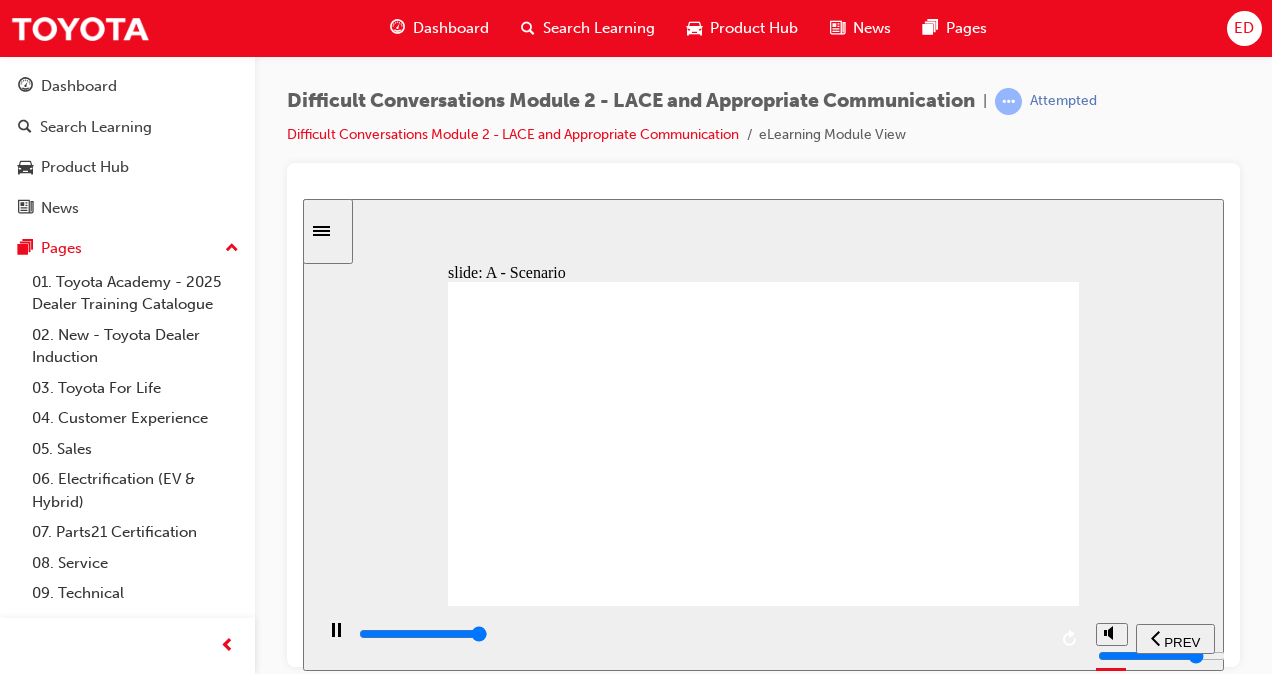 click 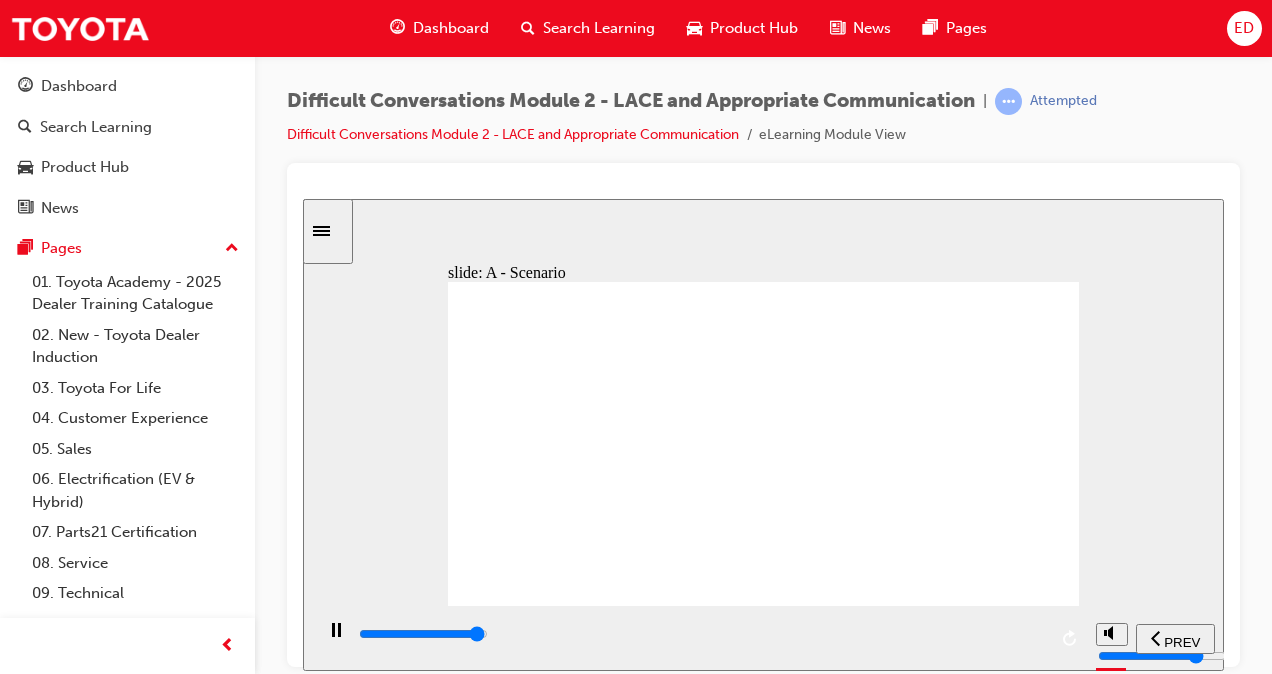 click 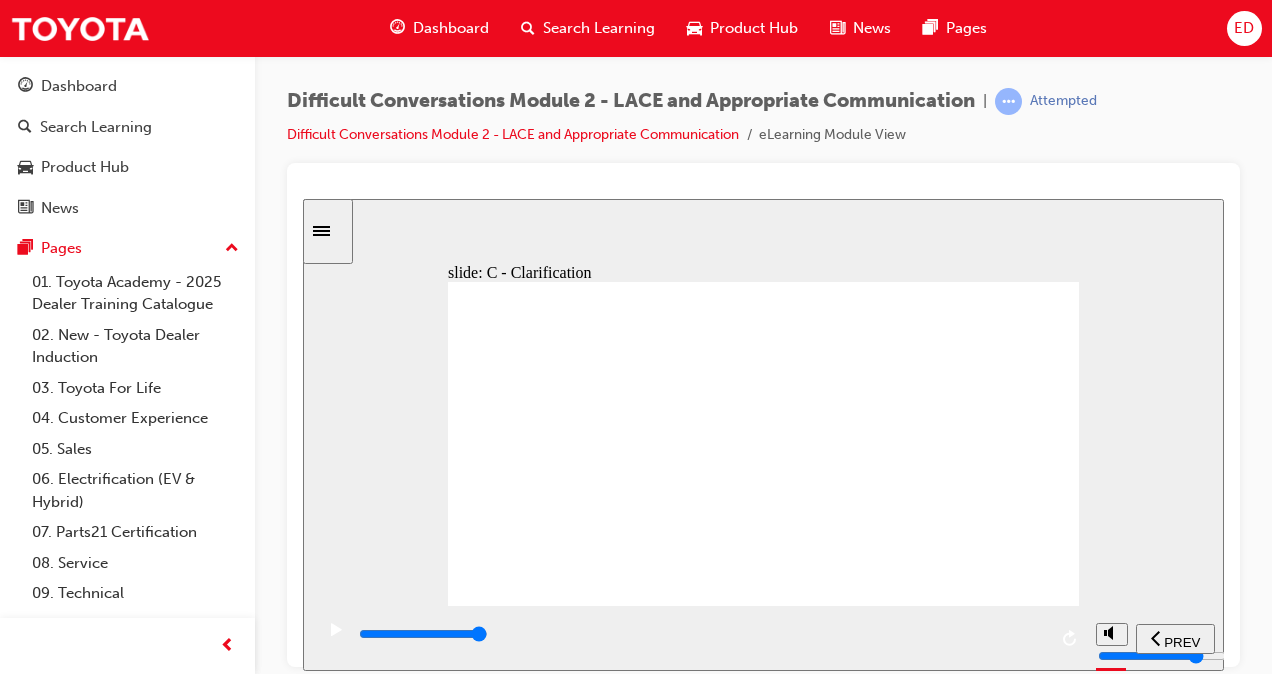 click 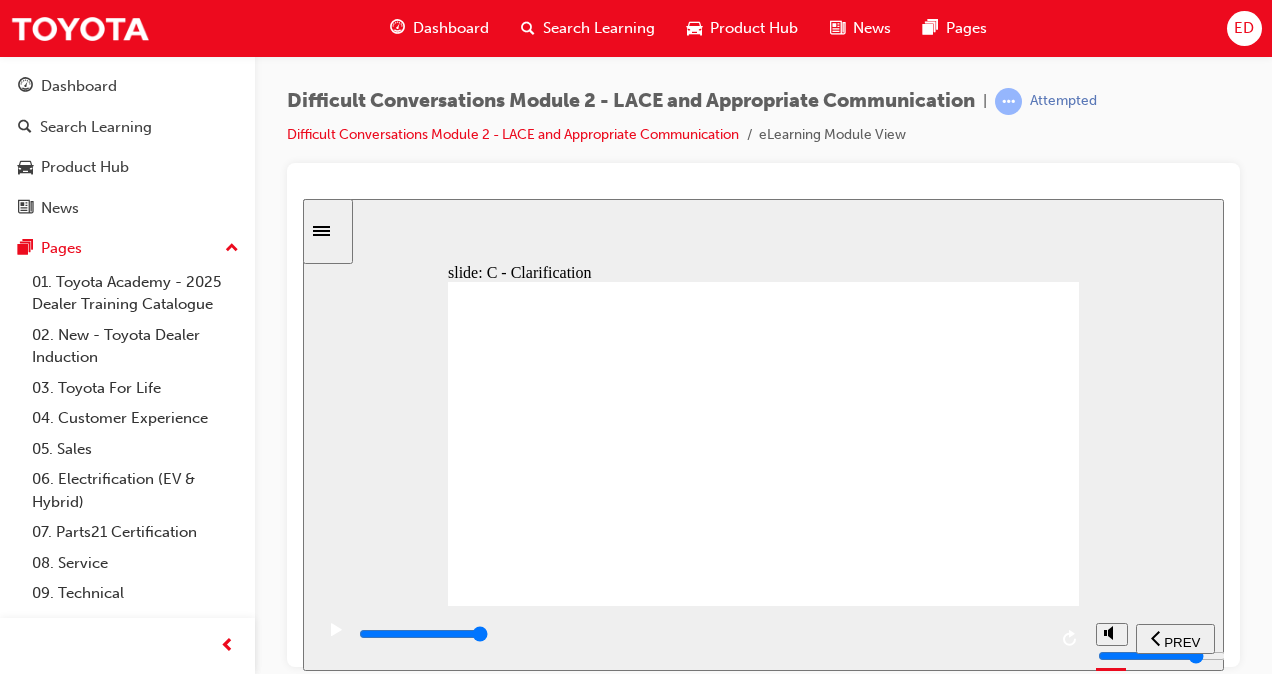 click 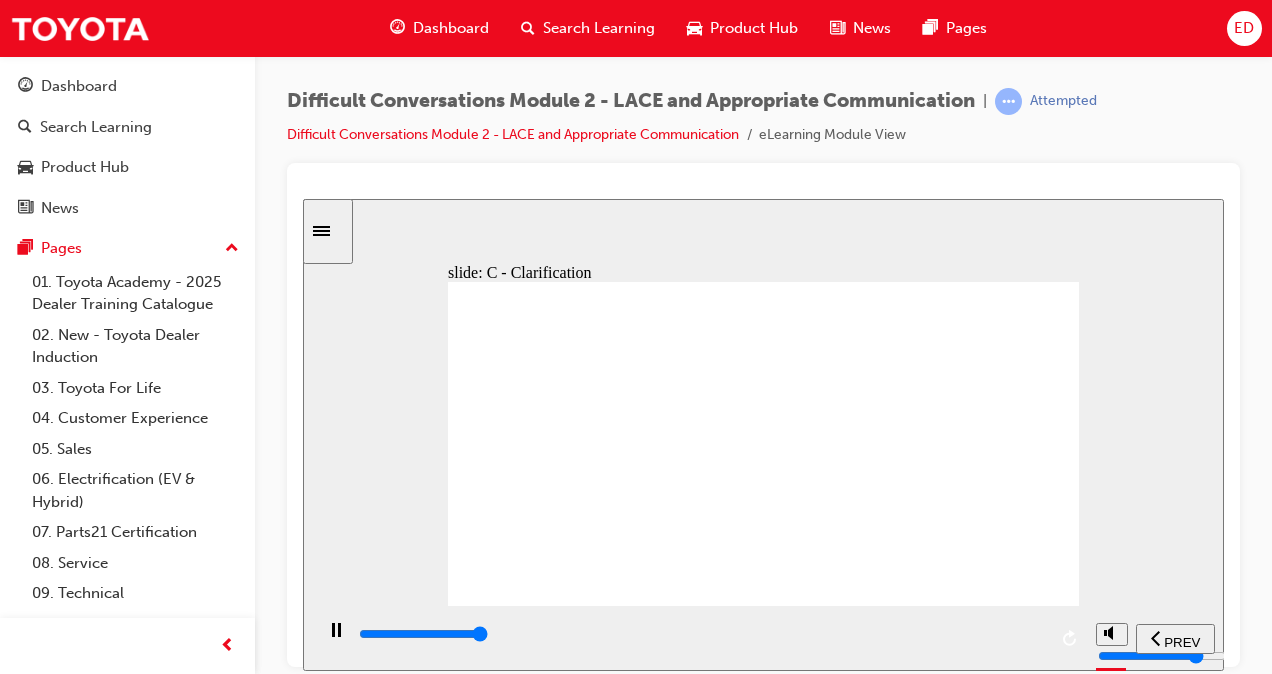 click 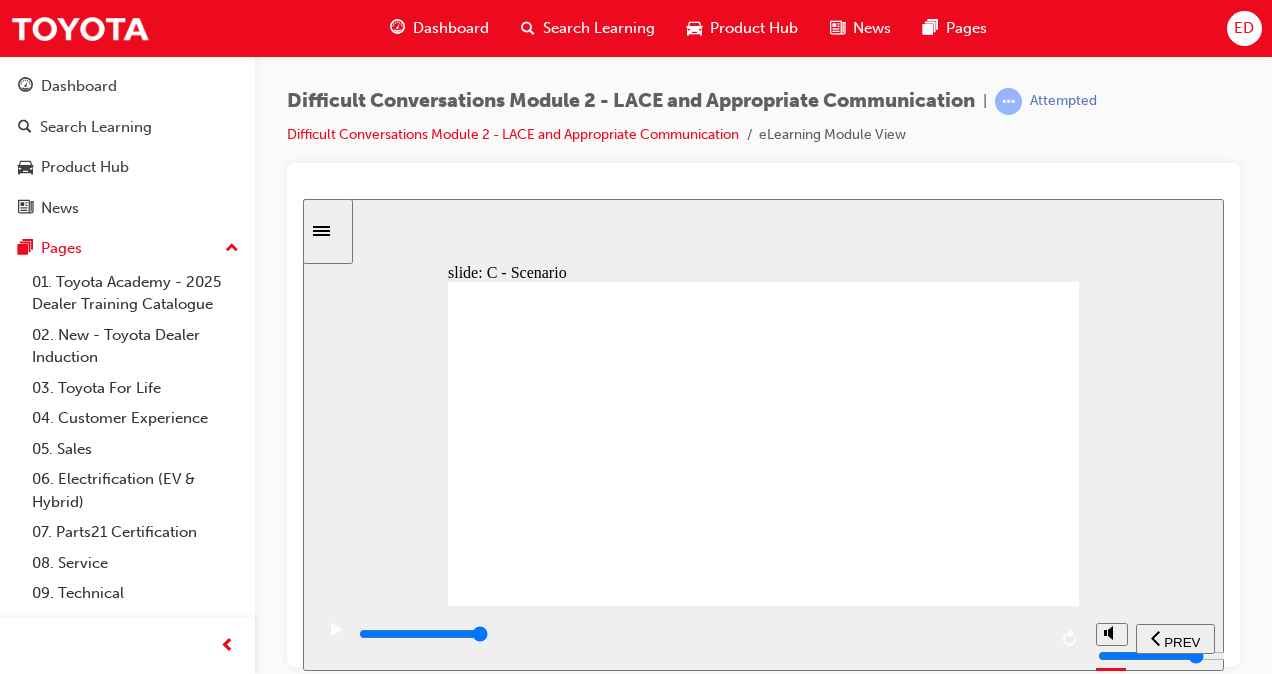 click 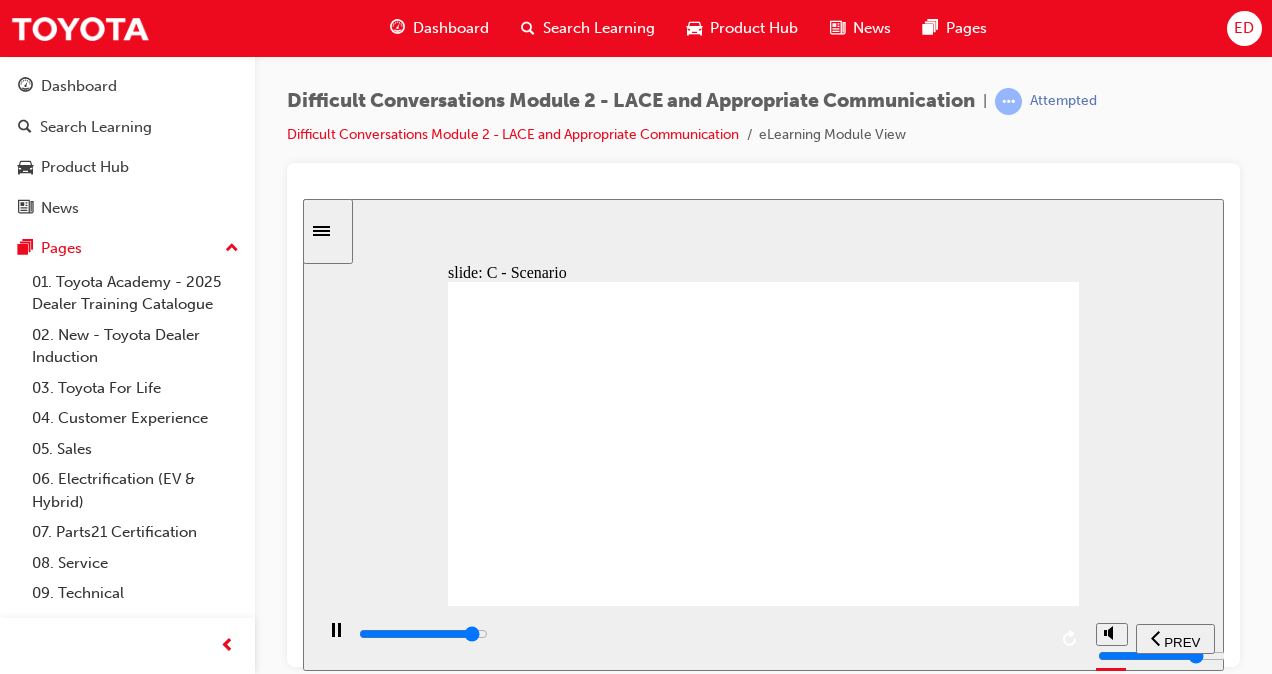 click 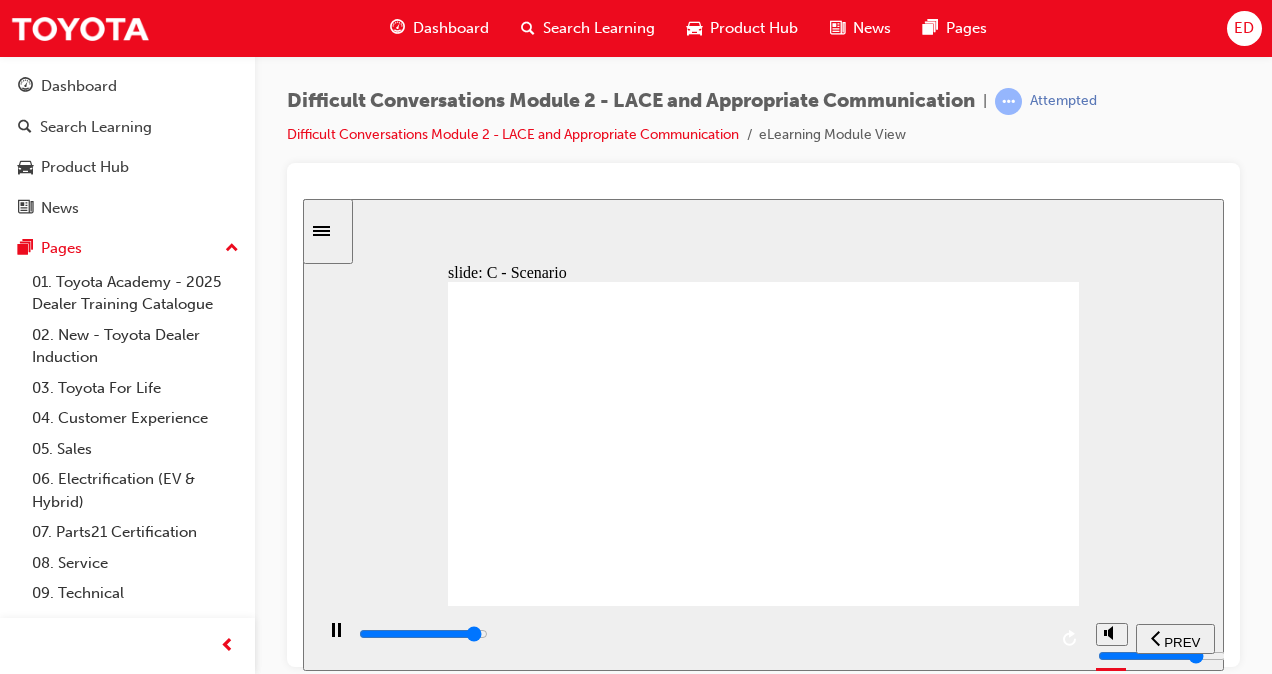 click 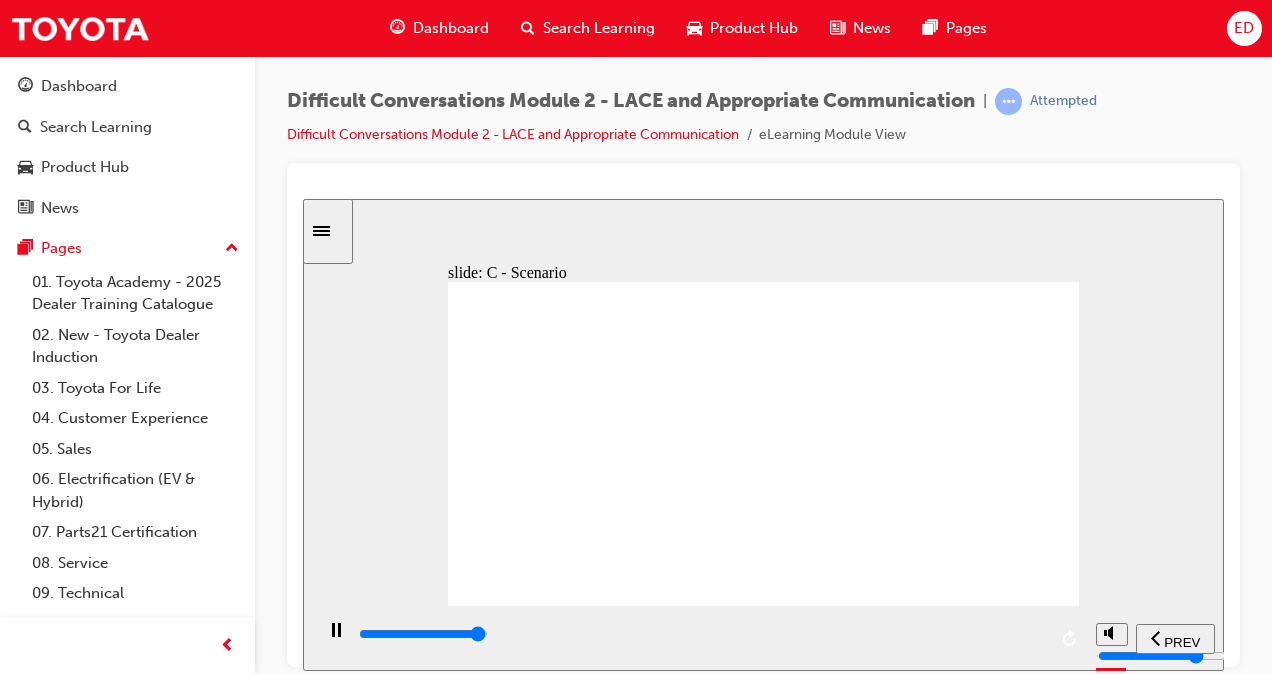 click 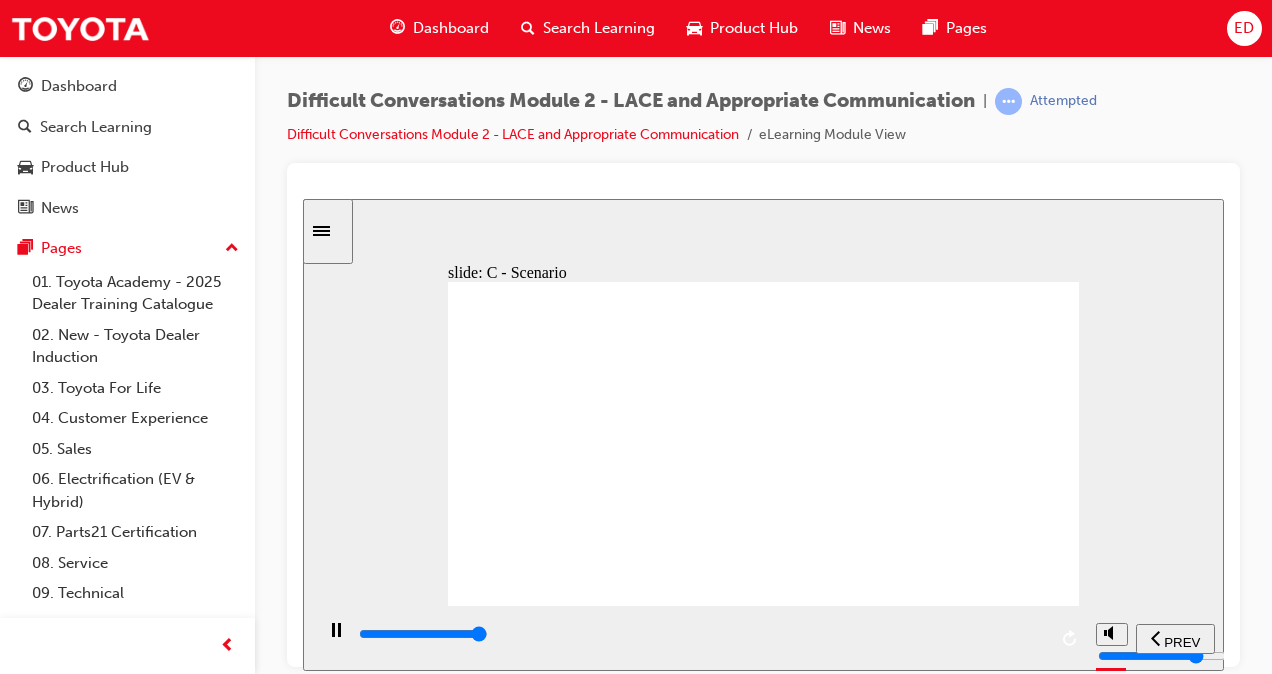 click 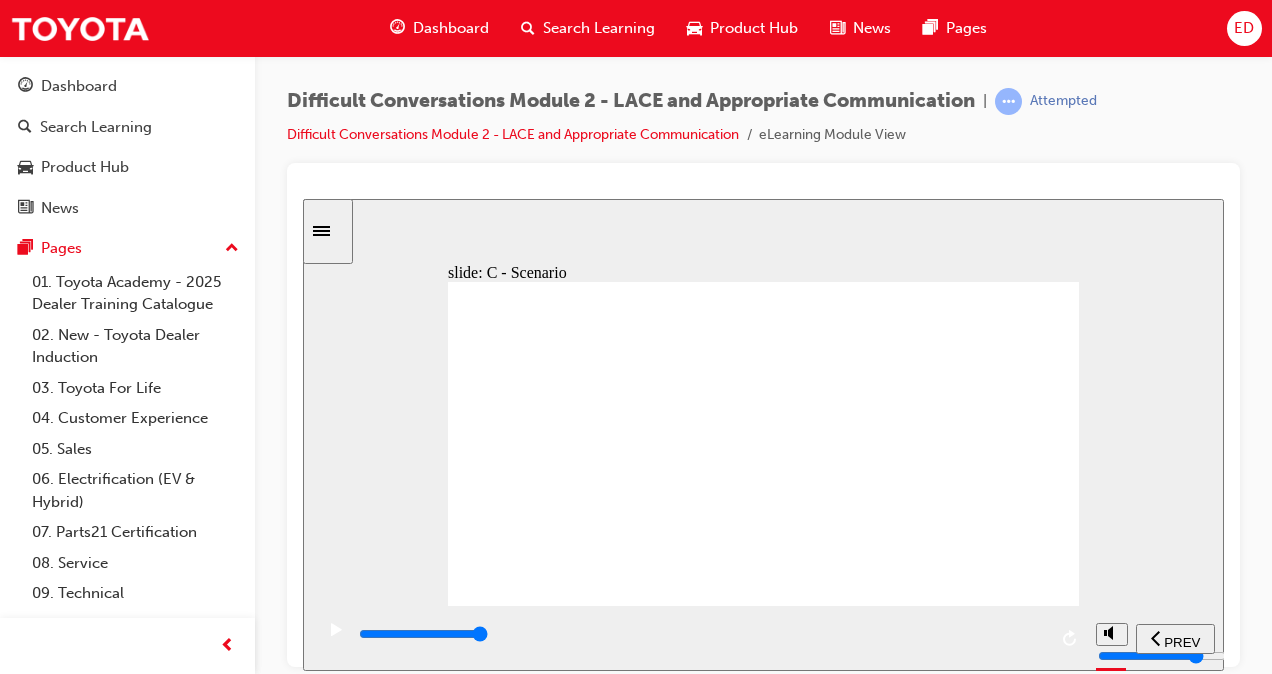 click 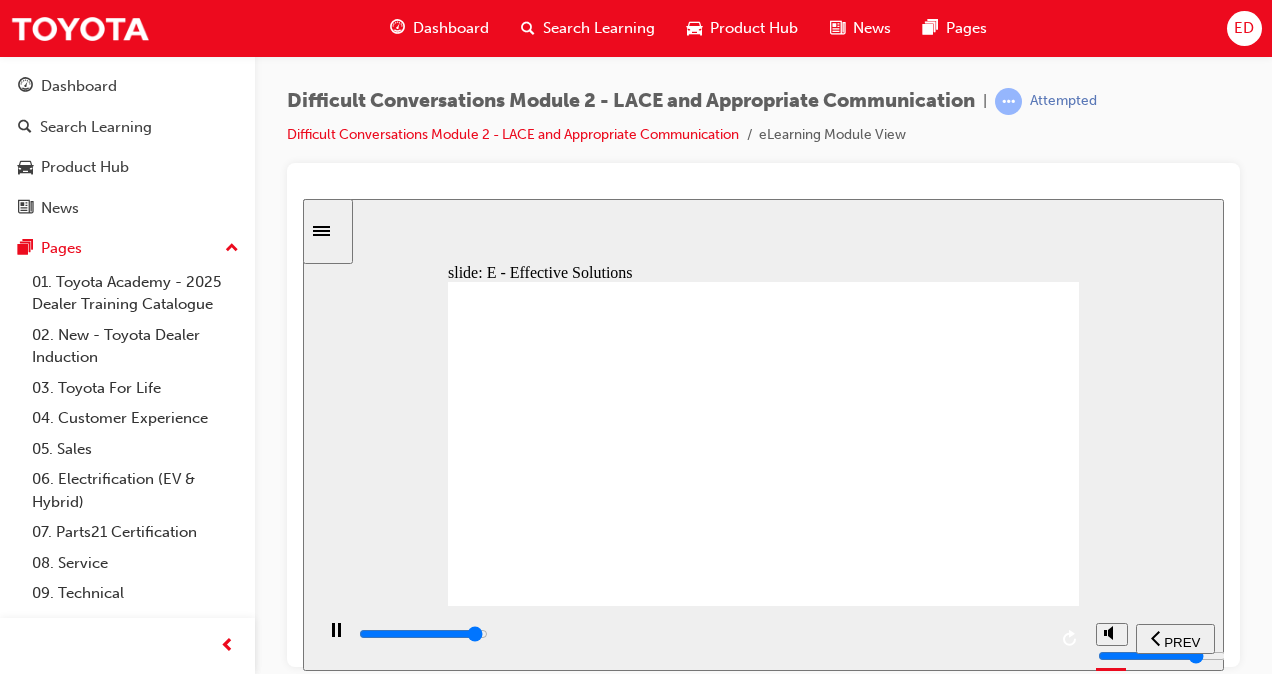 click 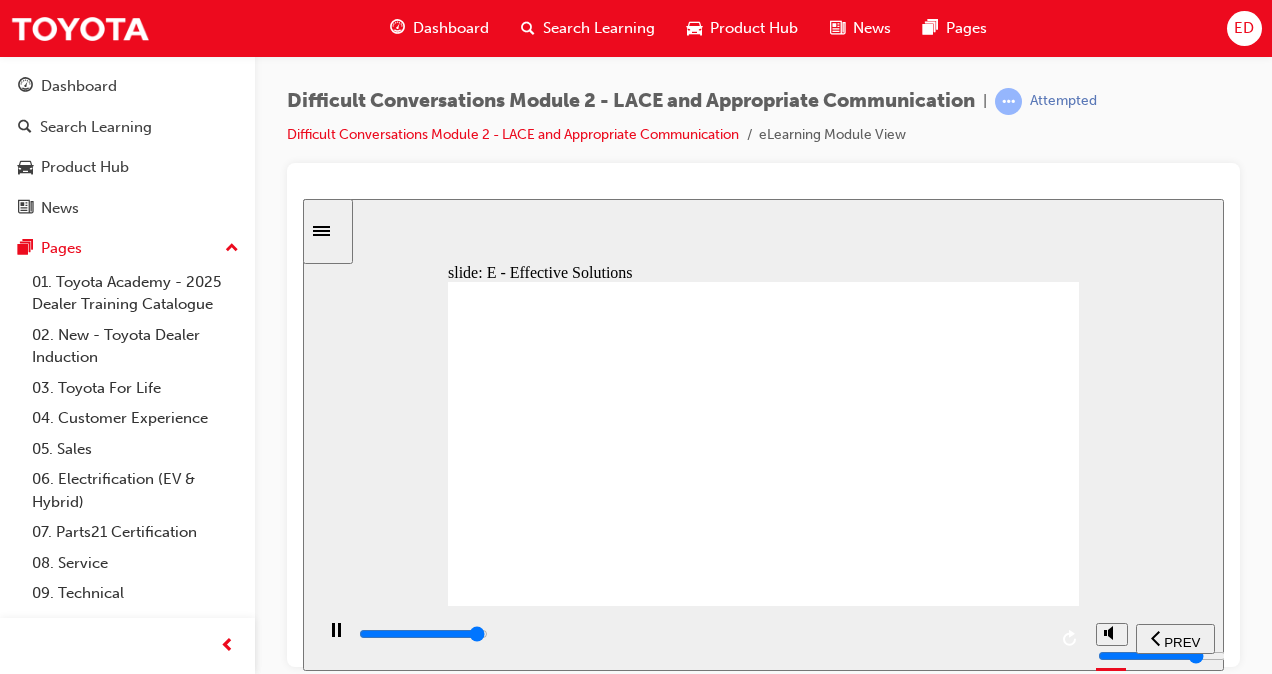 click 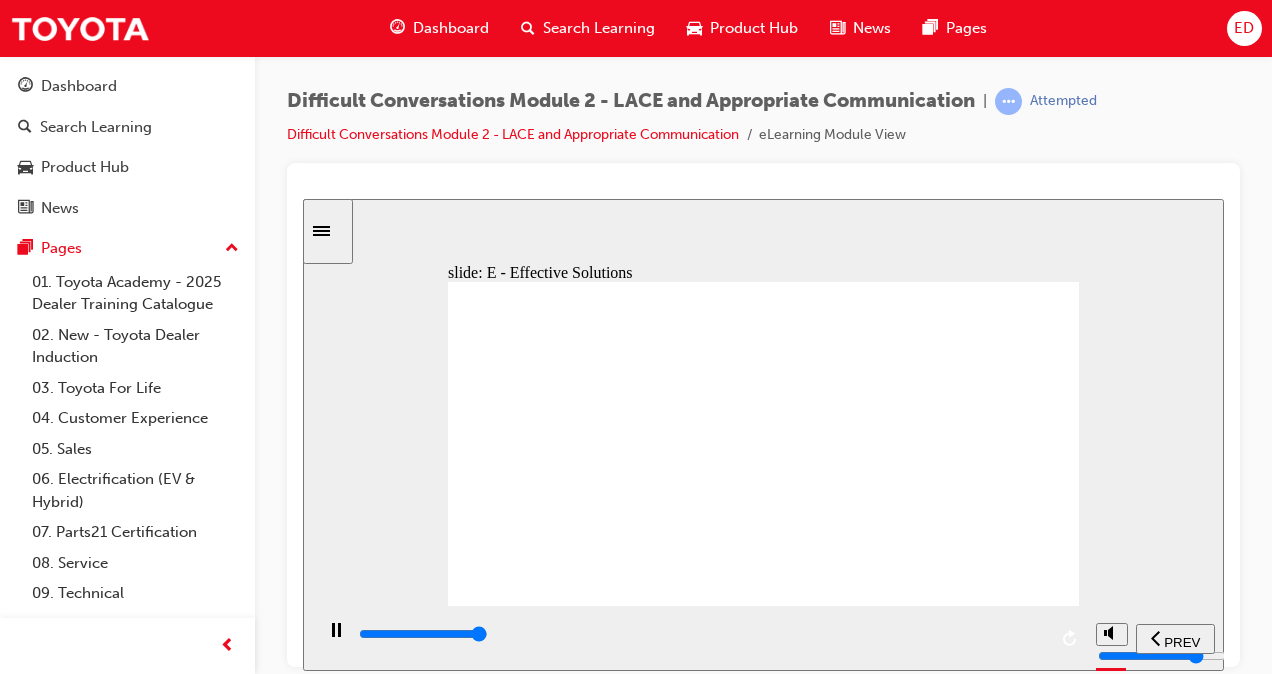 click 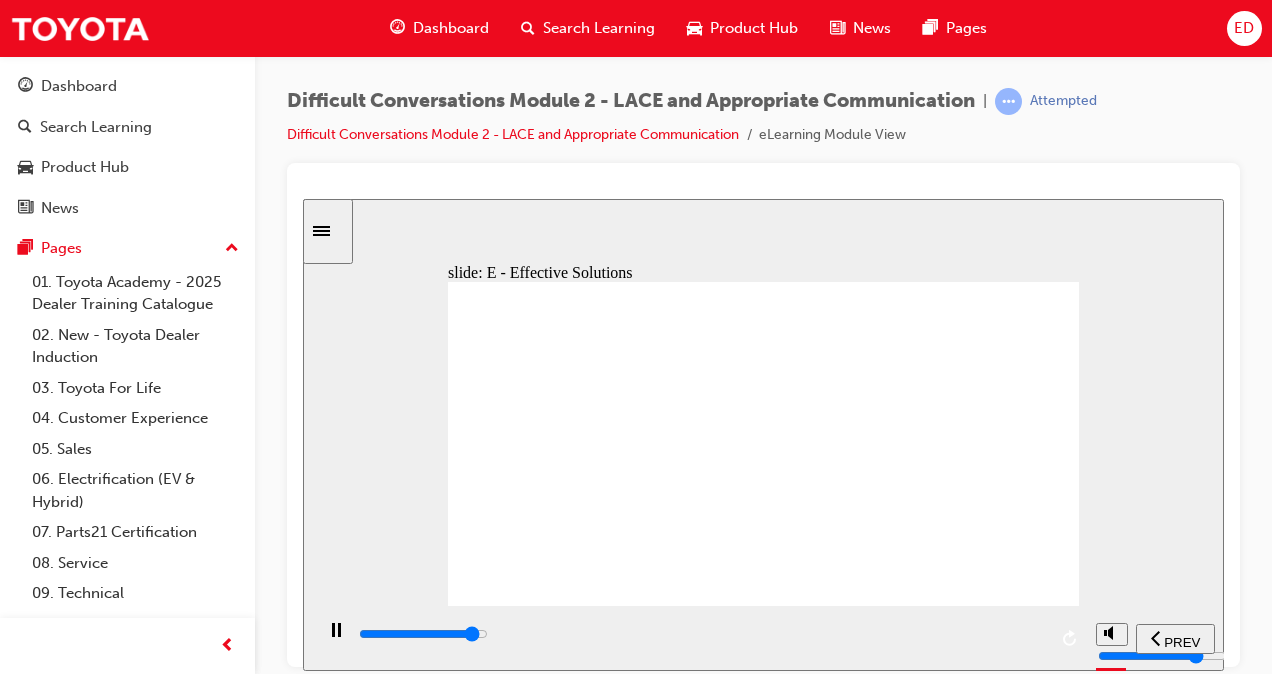 click 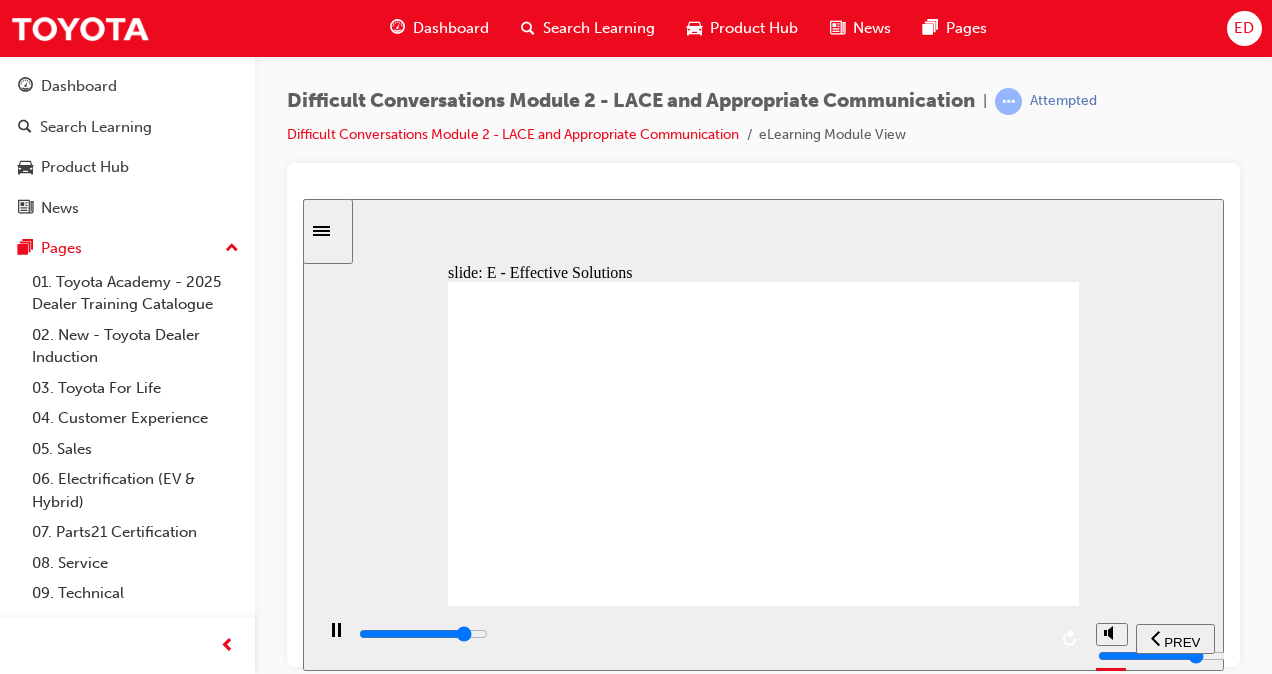 click 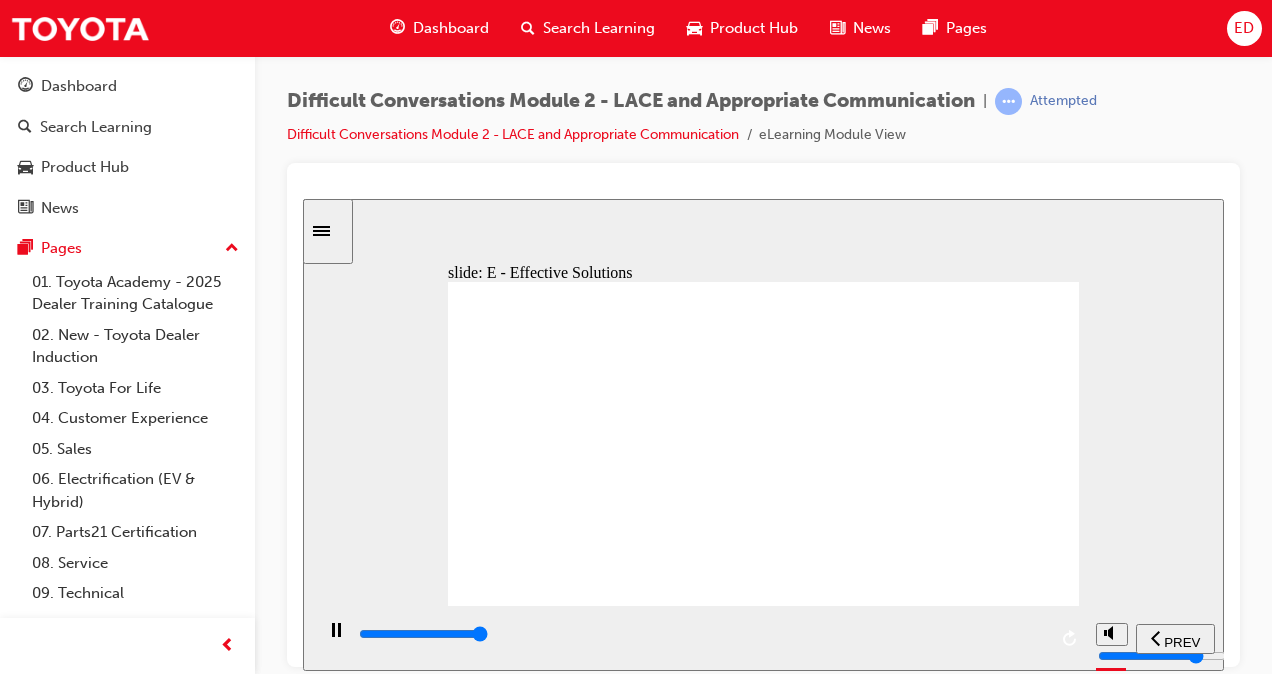 click 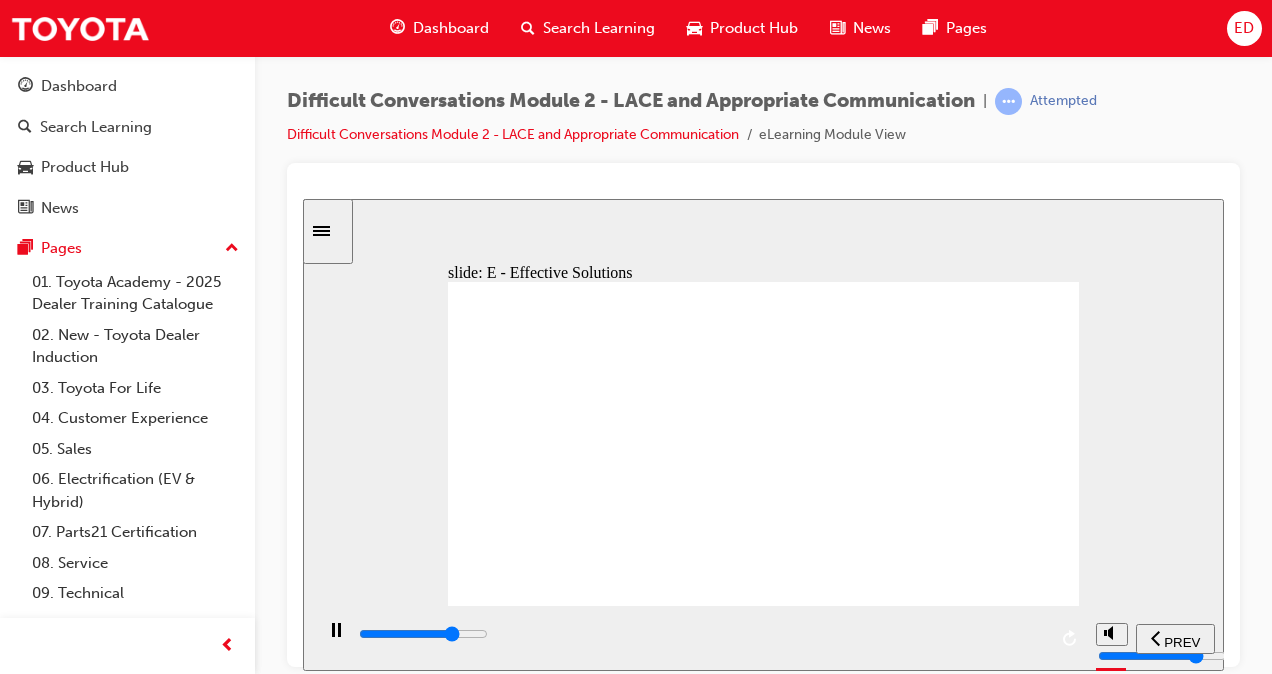 click 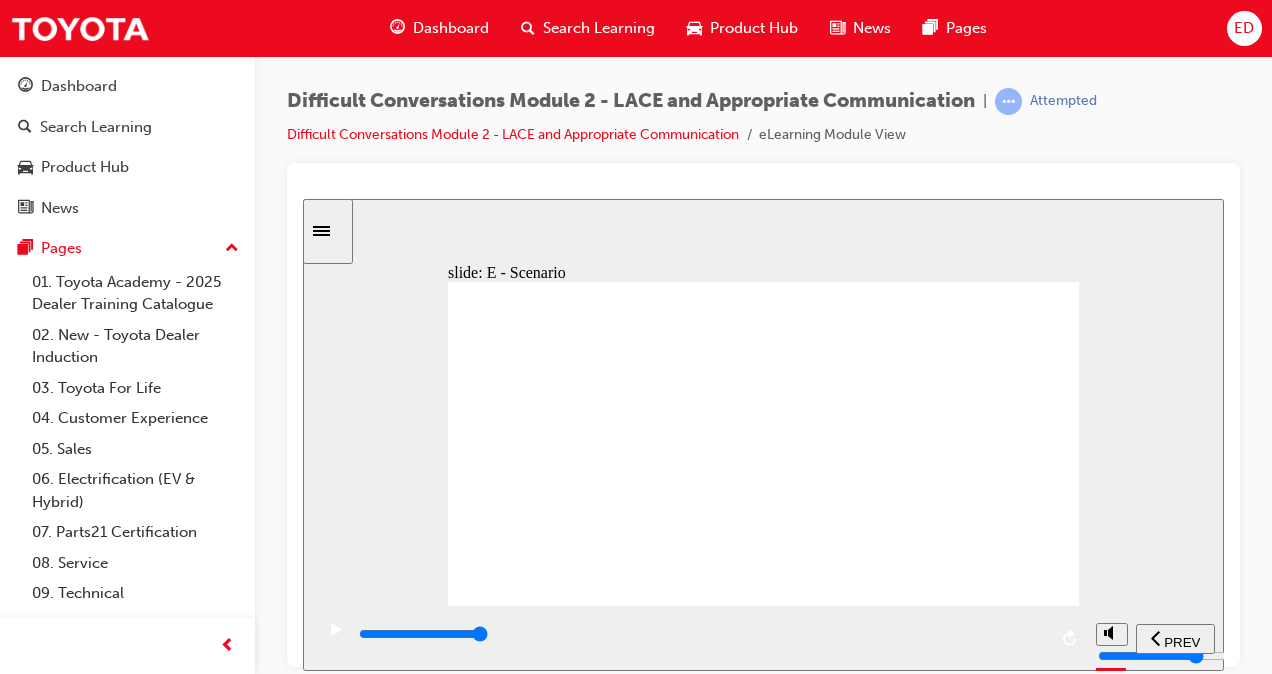 click 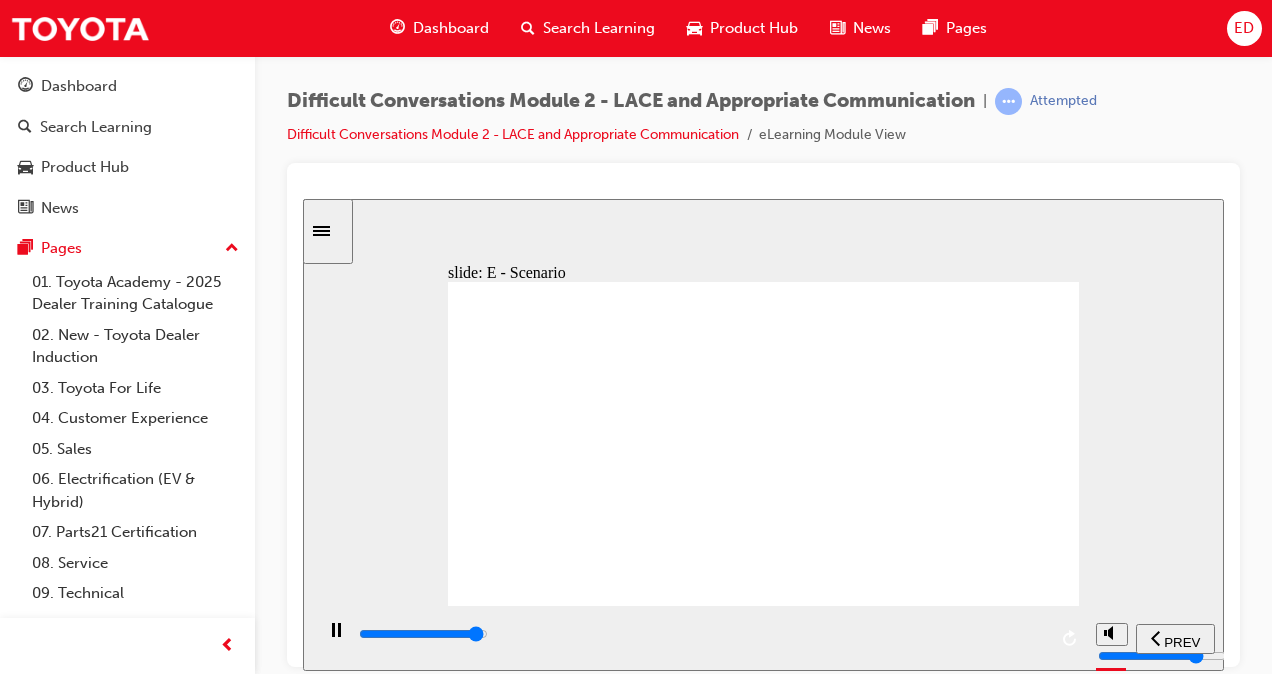 click 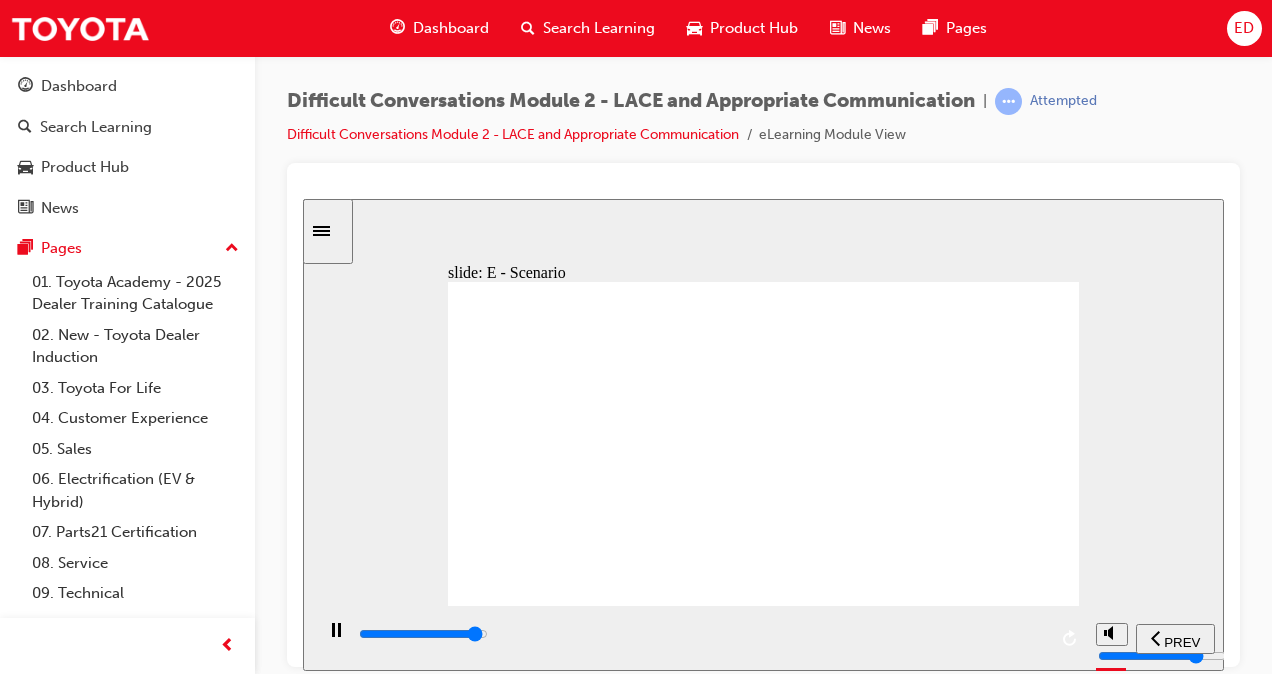 click 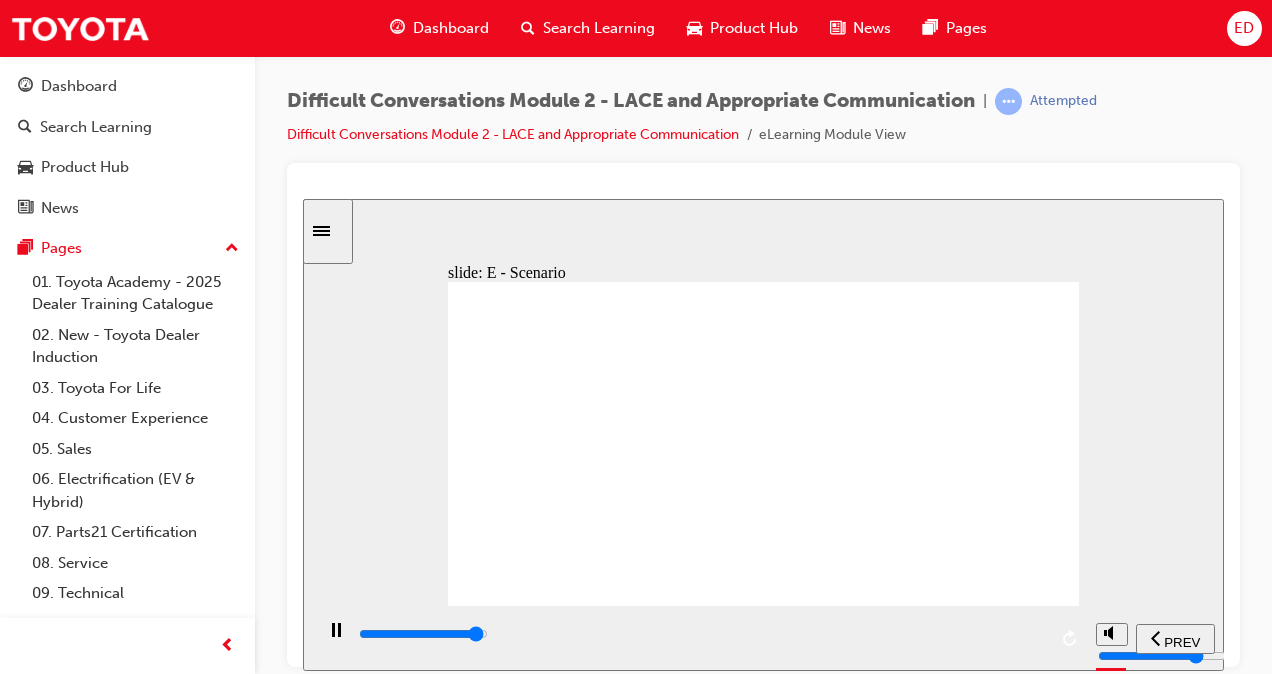 click 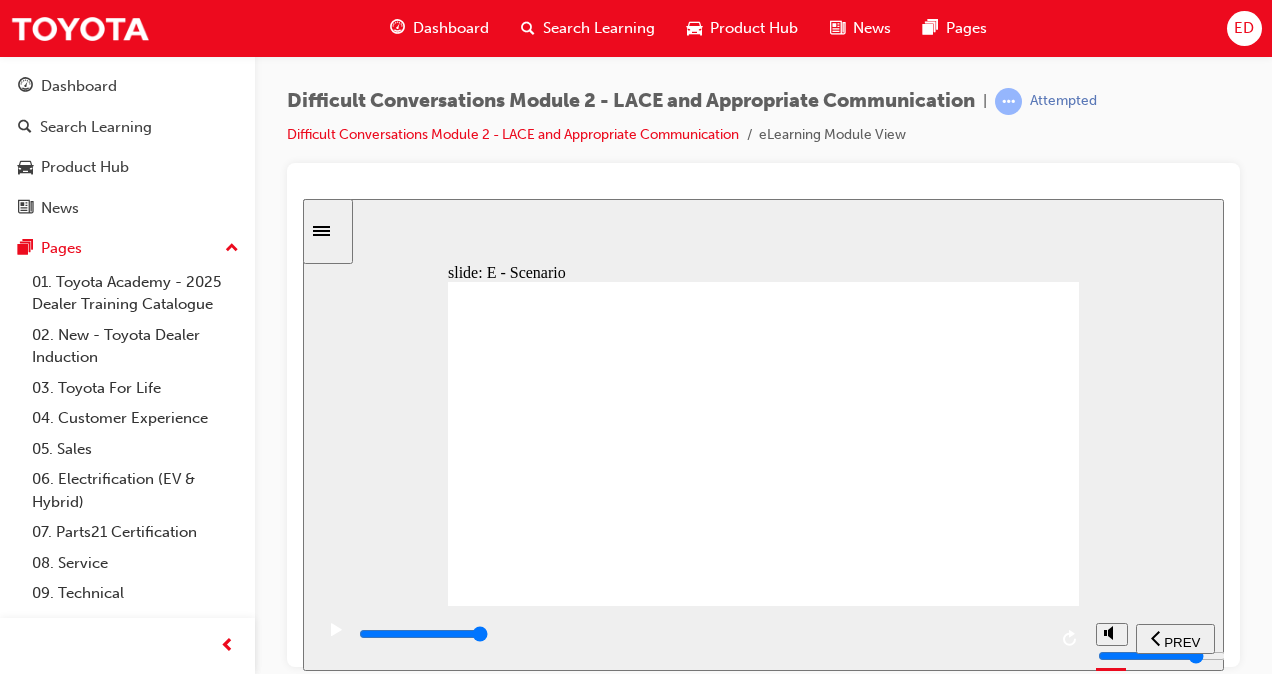 click 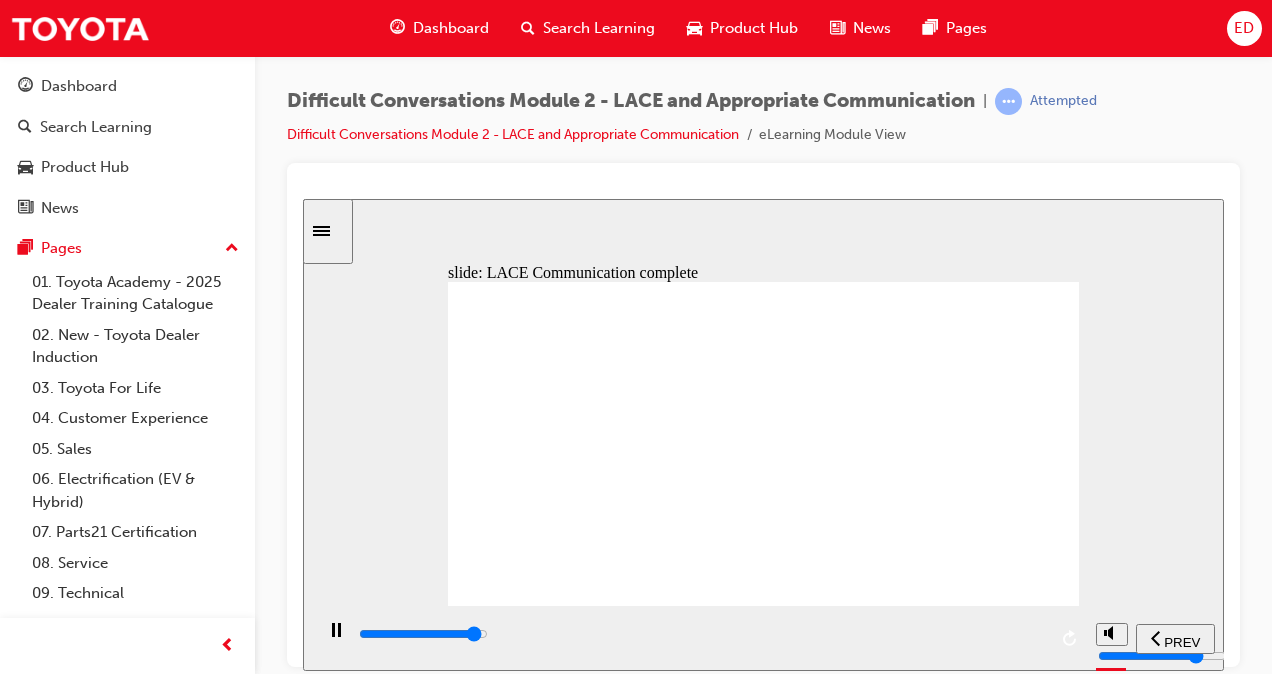 click 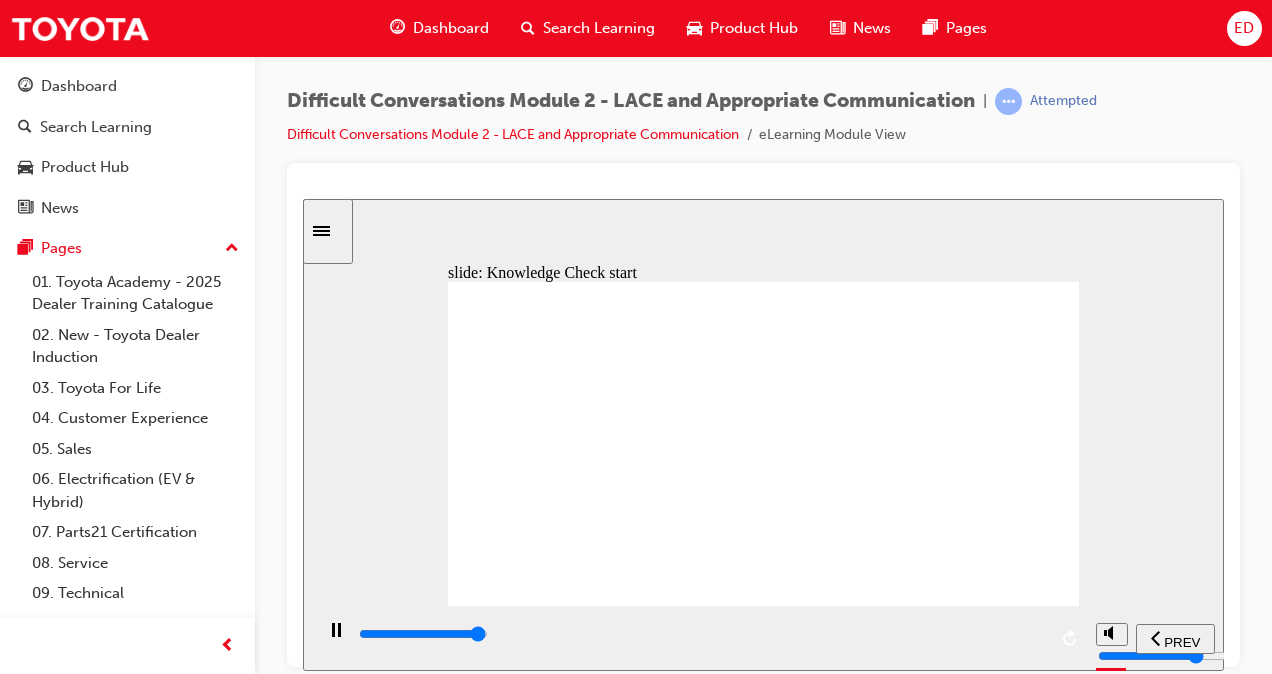 click 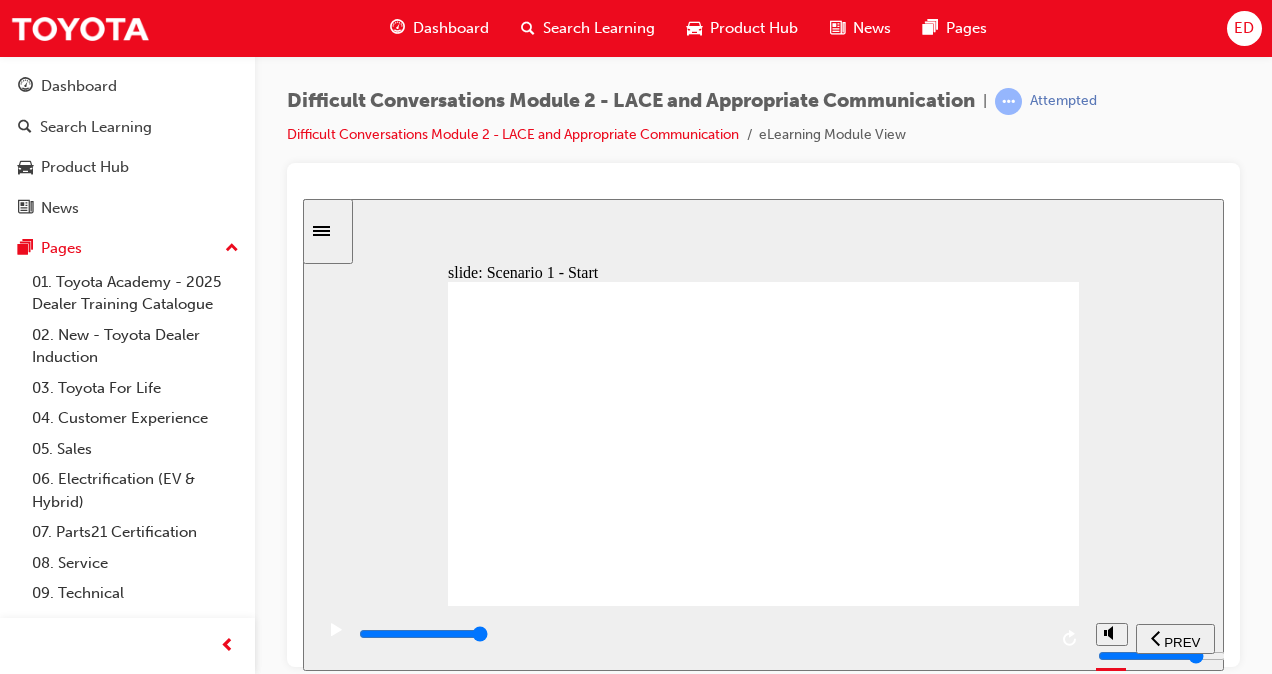 click 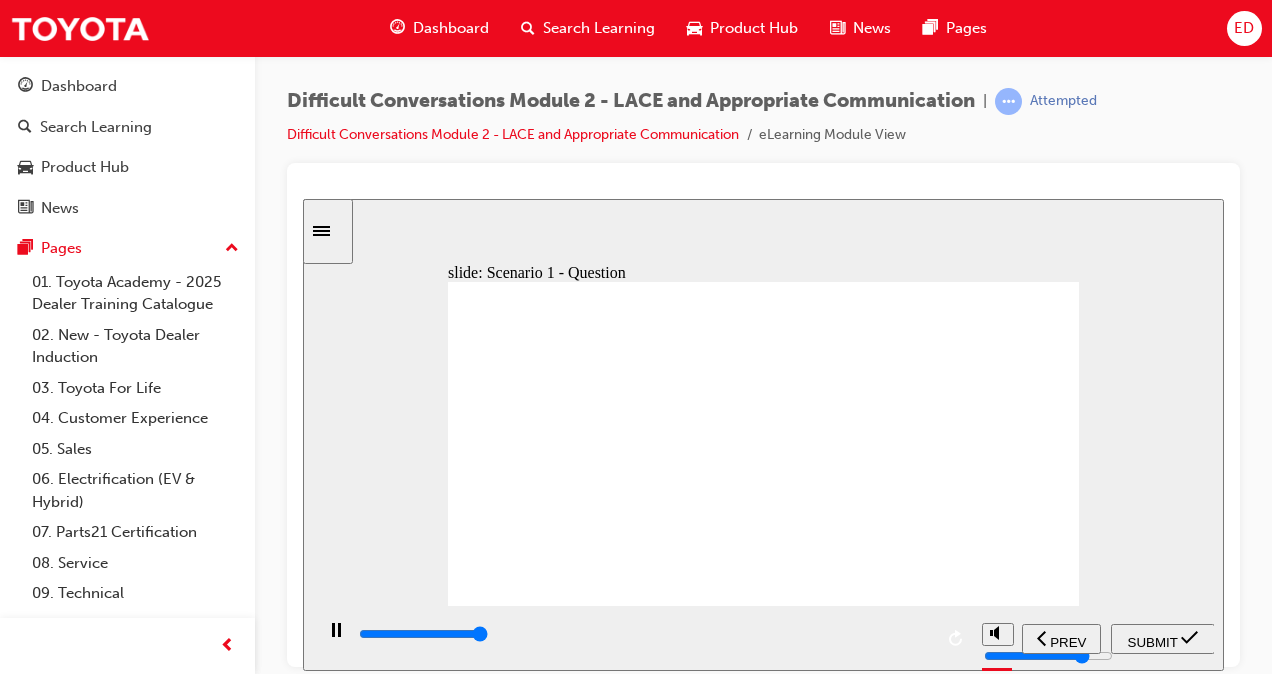 type on "14600" 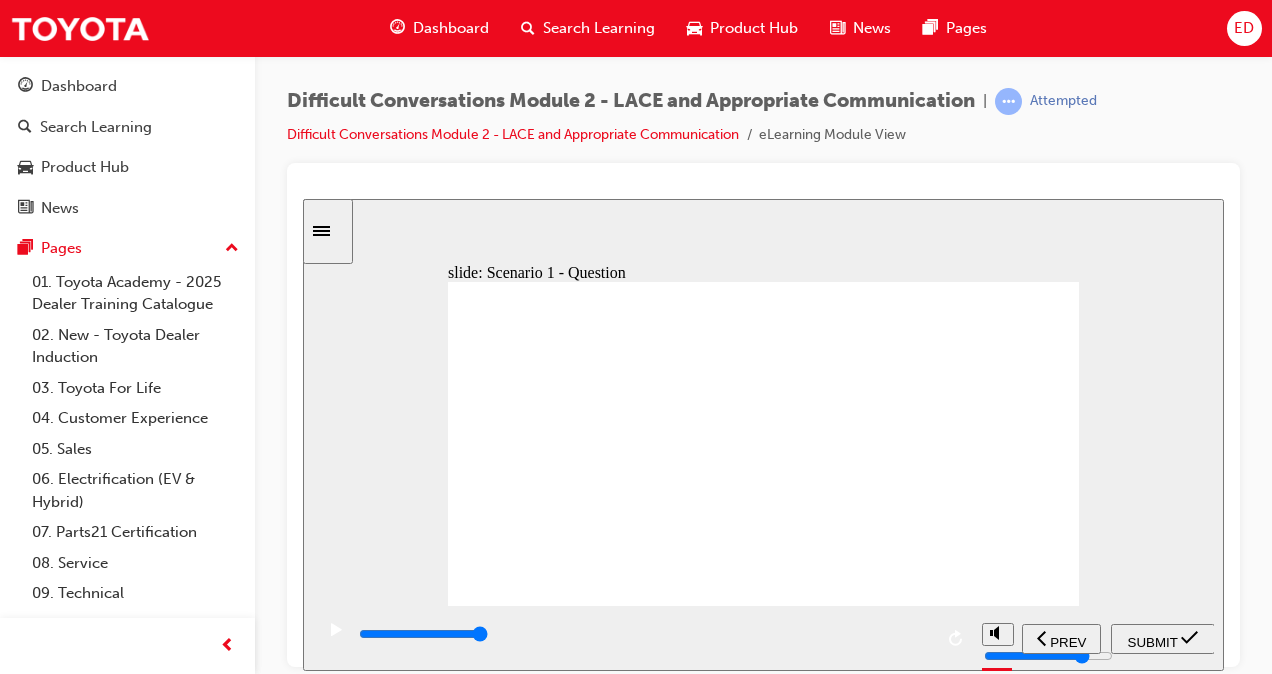 click 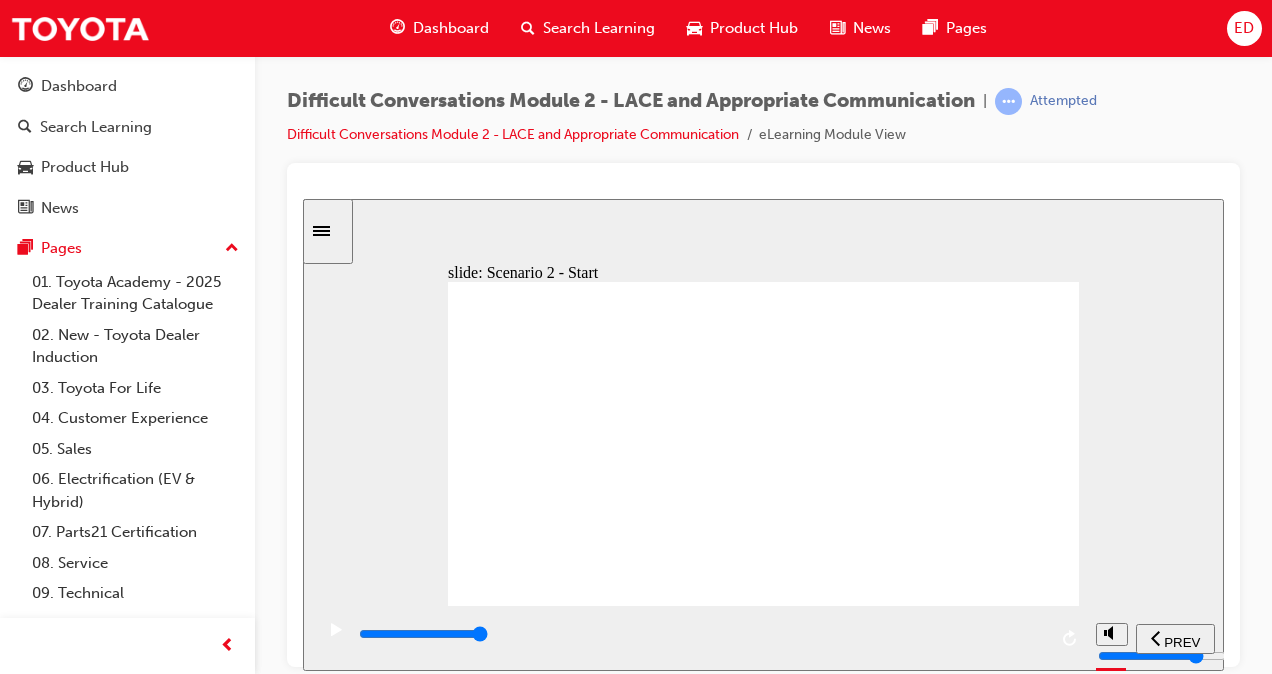 click 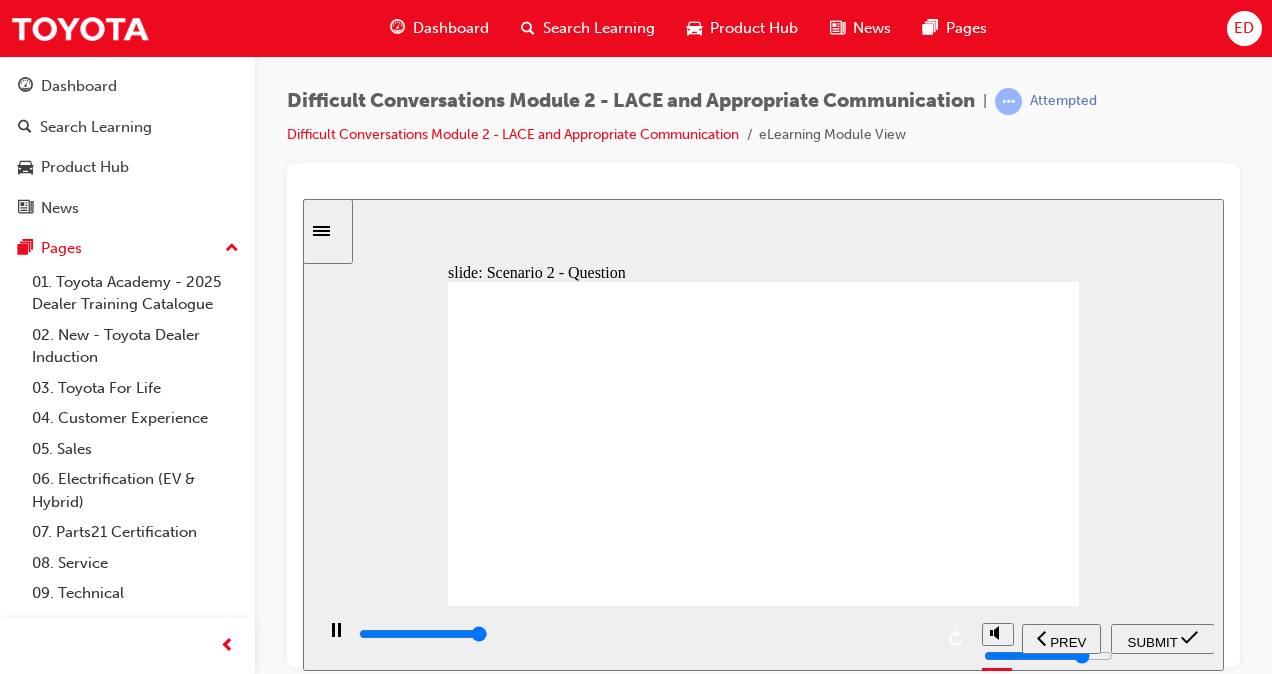 type on "8000" 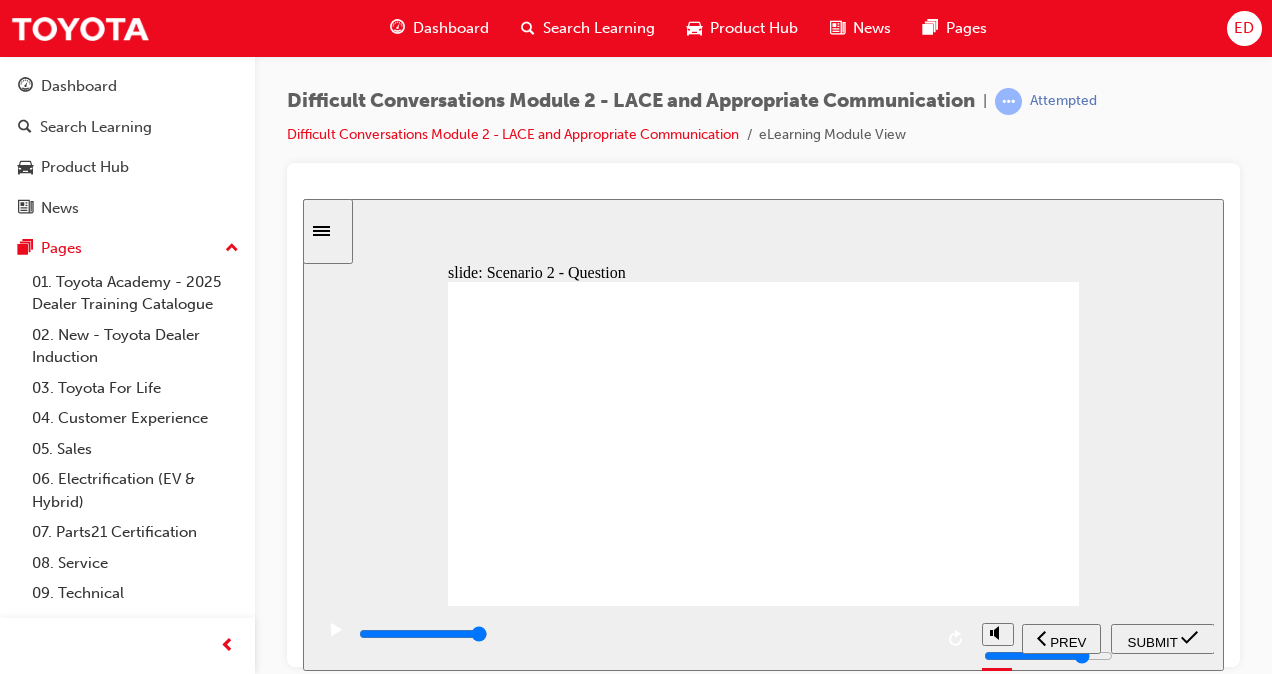 drag, startPoint x: 676, startPoint y: 425, endPoint x: 668, endPoint y: 460, distance: 35.902645 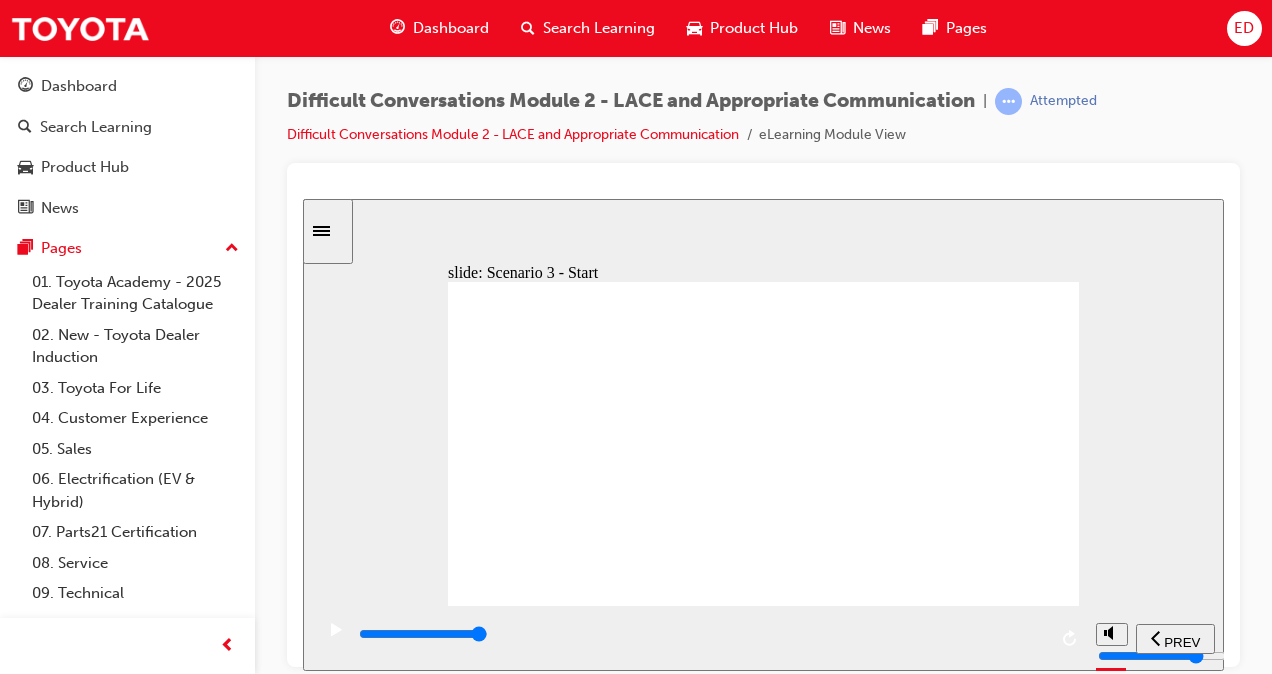 click 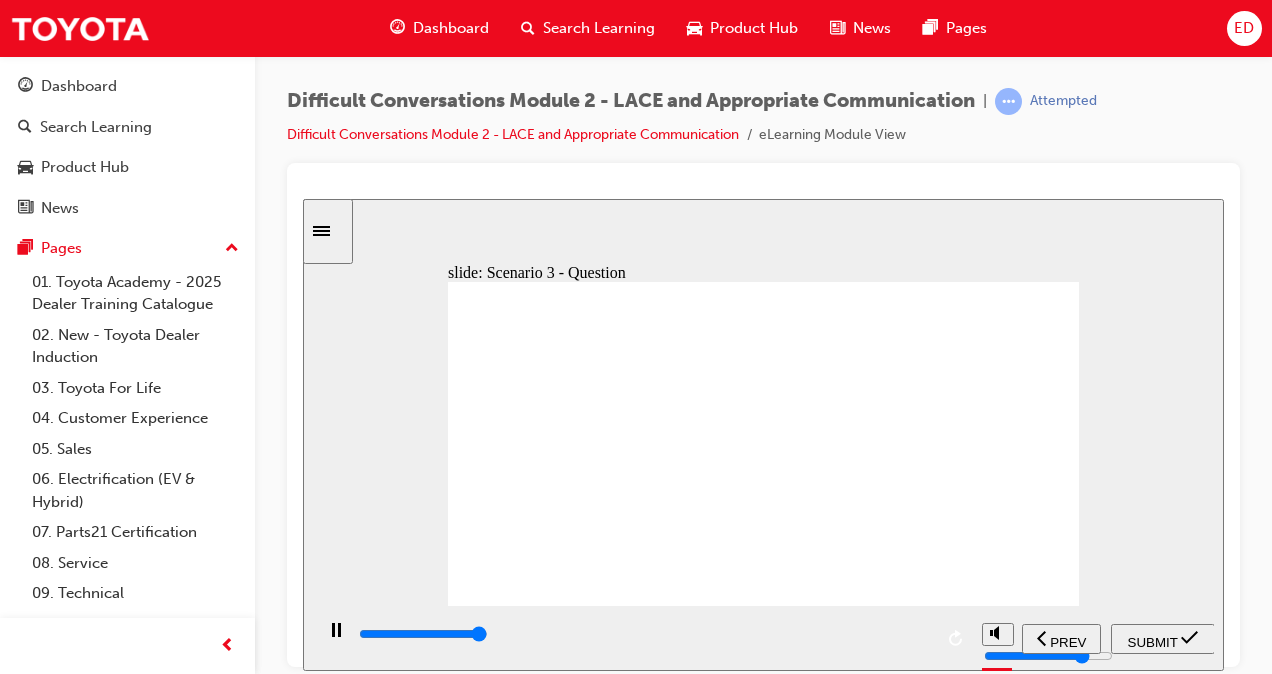 type on "9200" 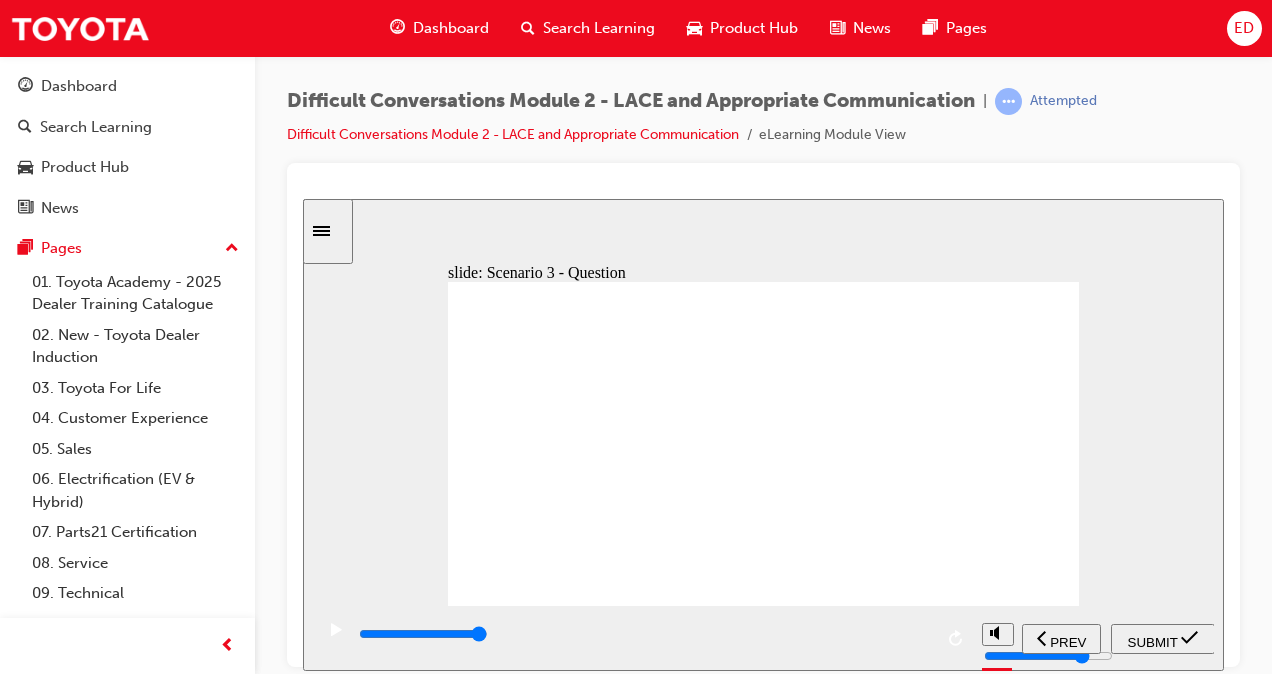 click 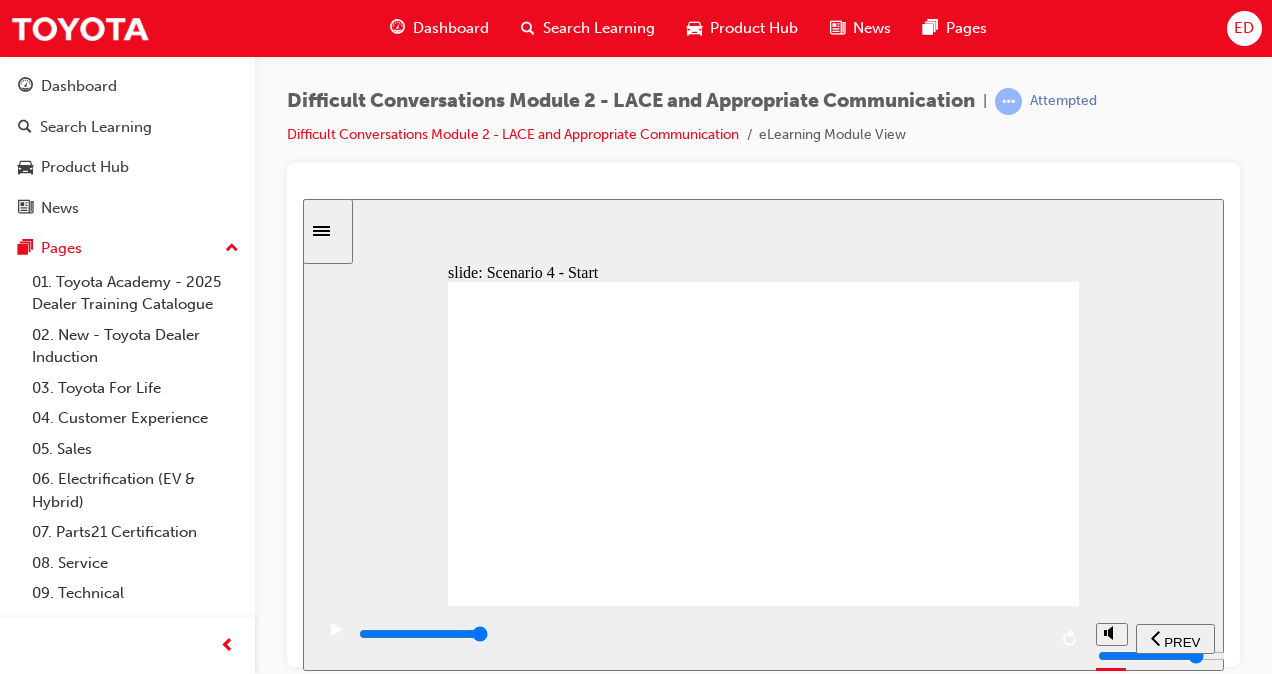 click 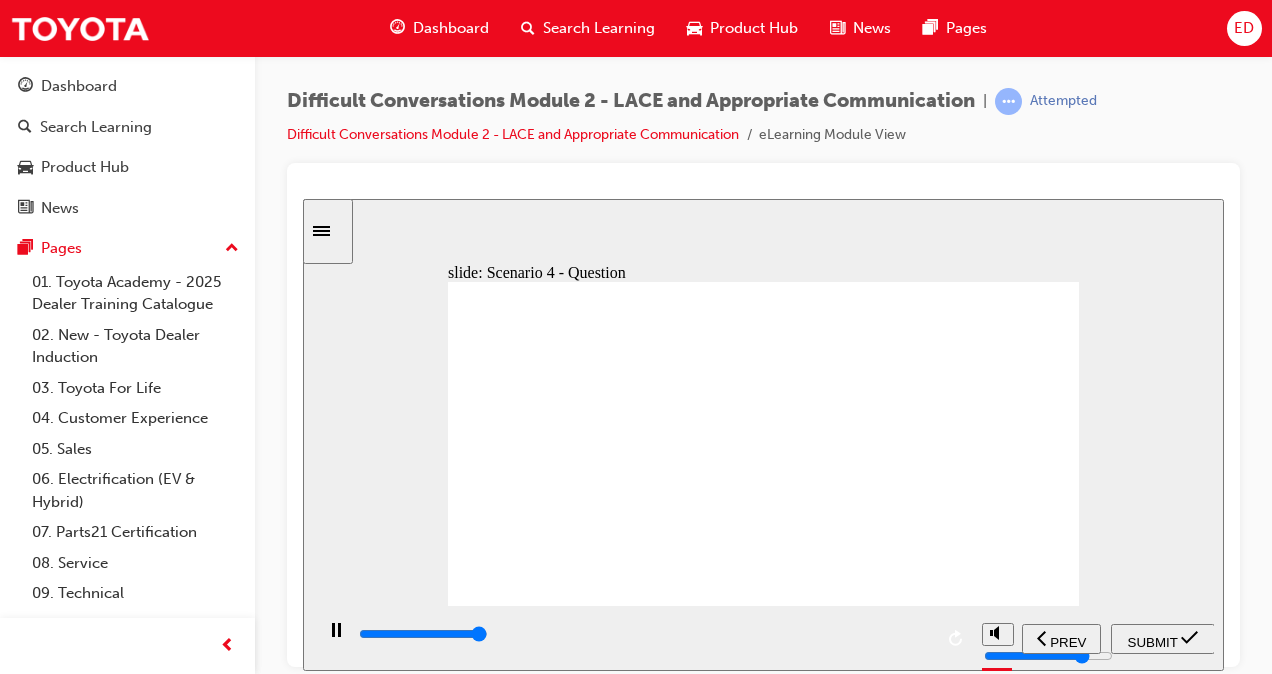 type on "8900" 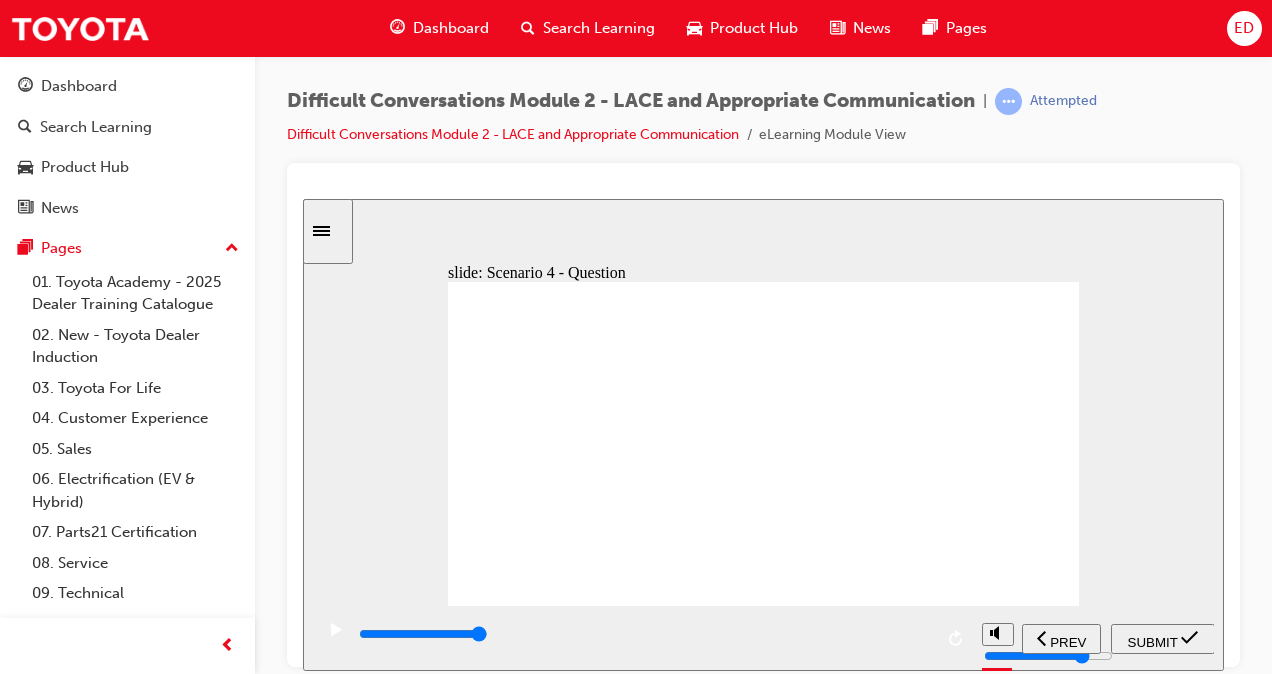 click 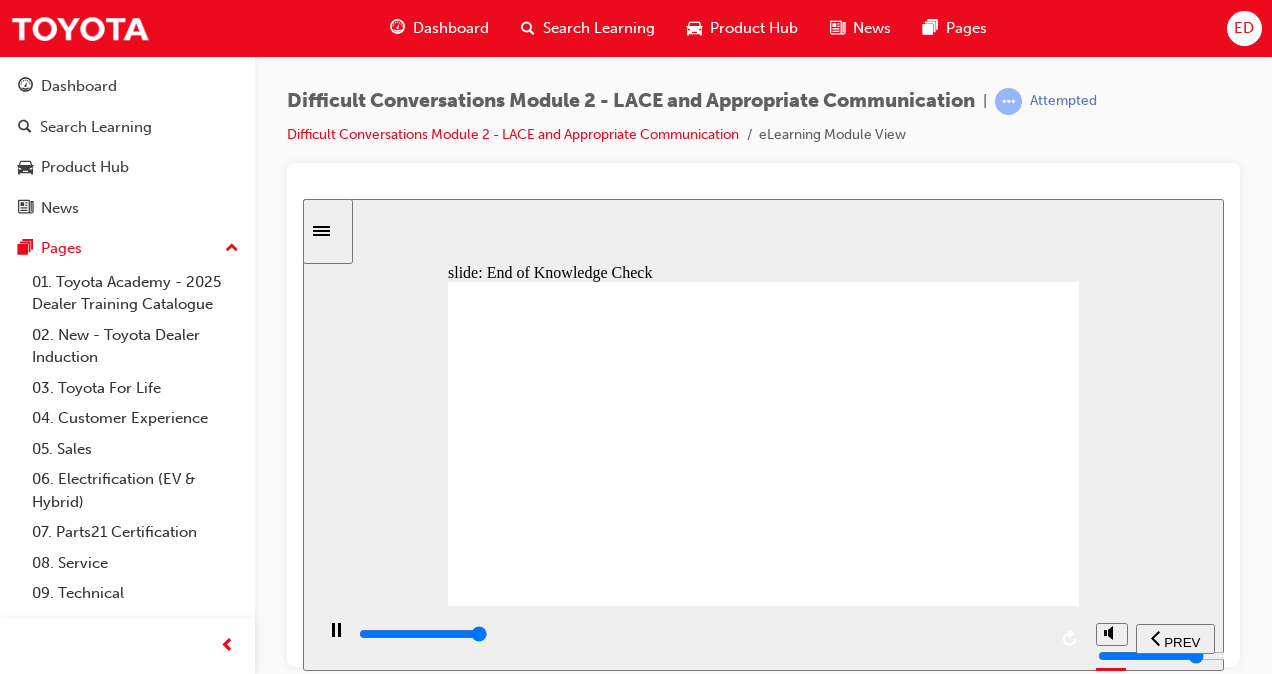 type on "11300" 